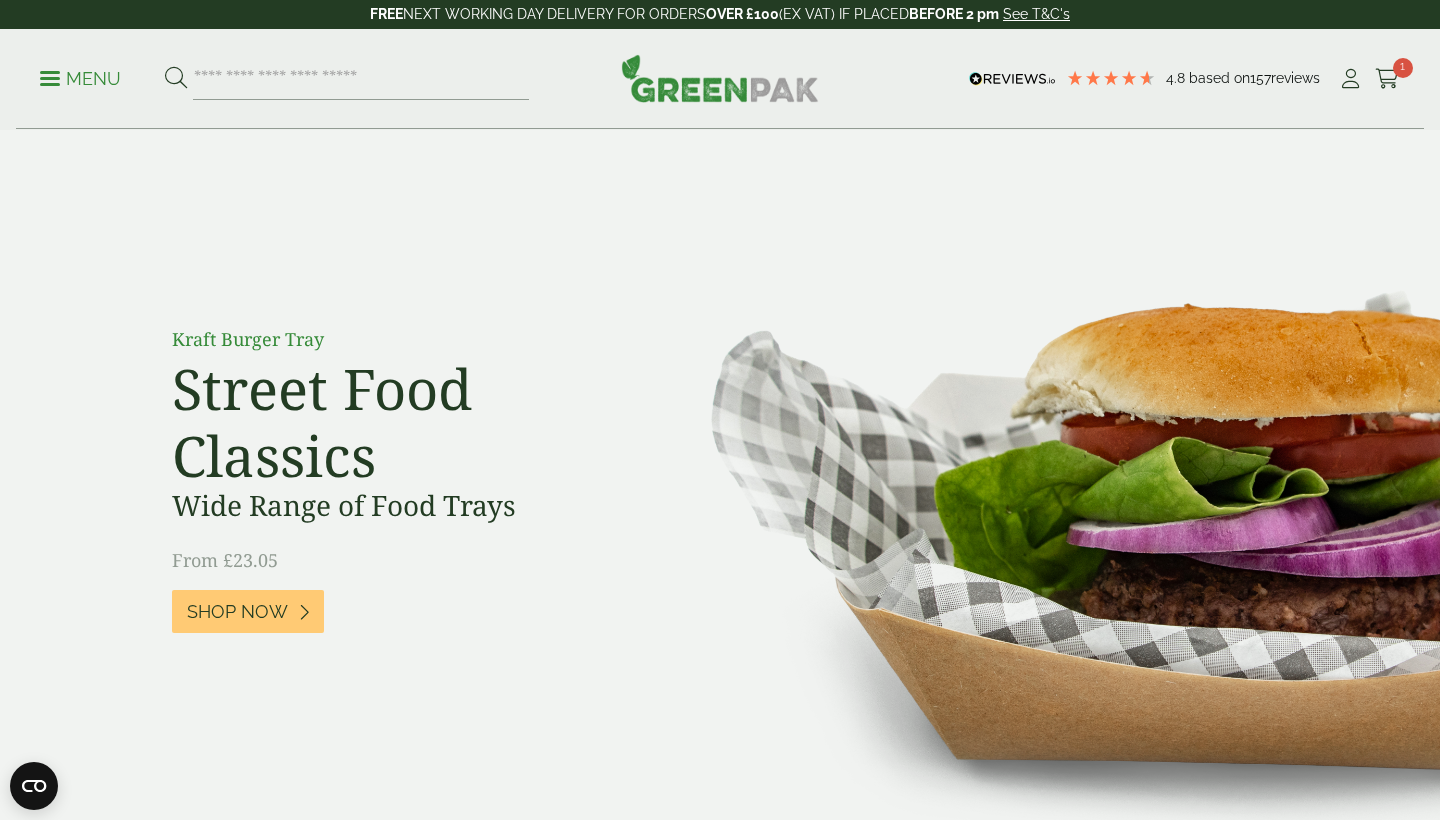 scroll, scrollTop: 0, scrollLeft: 0, axis: both 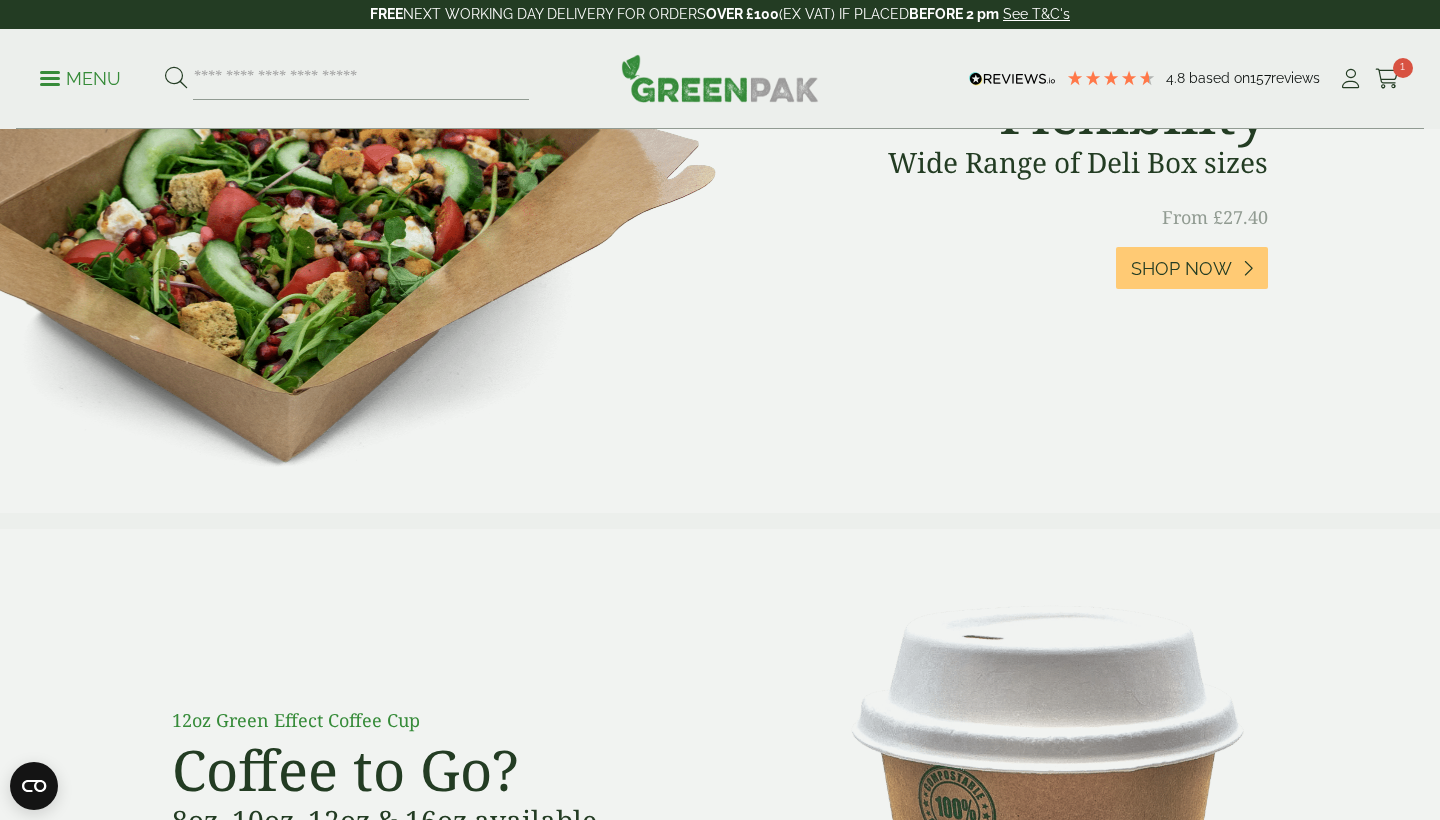 click at bounding box center [720, 78] 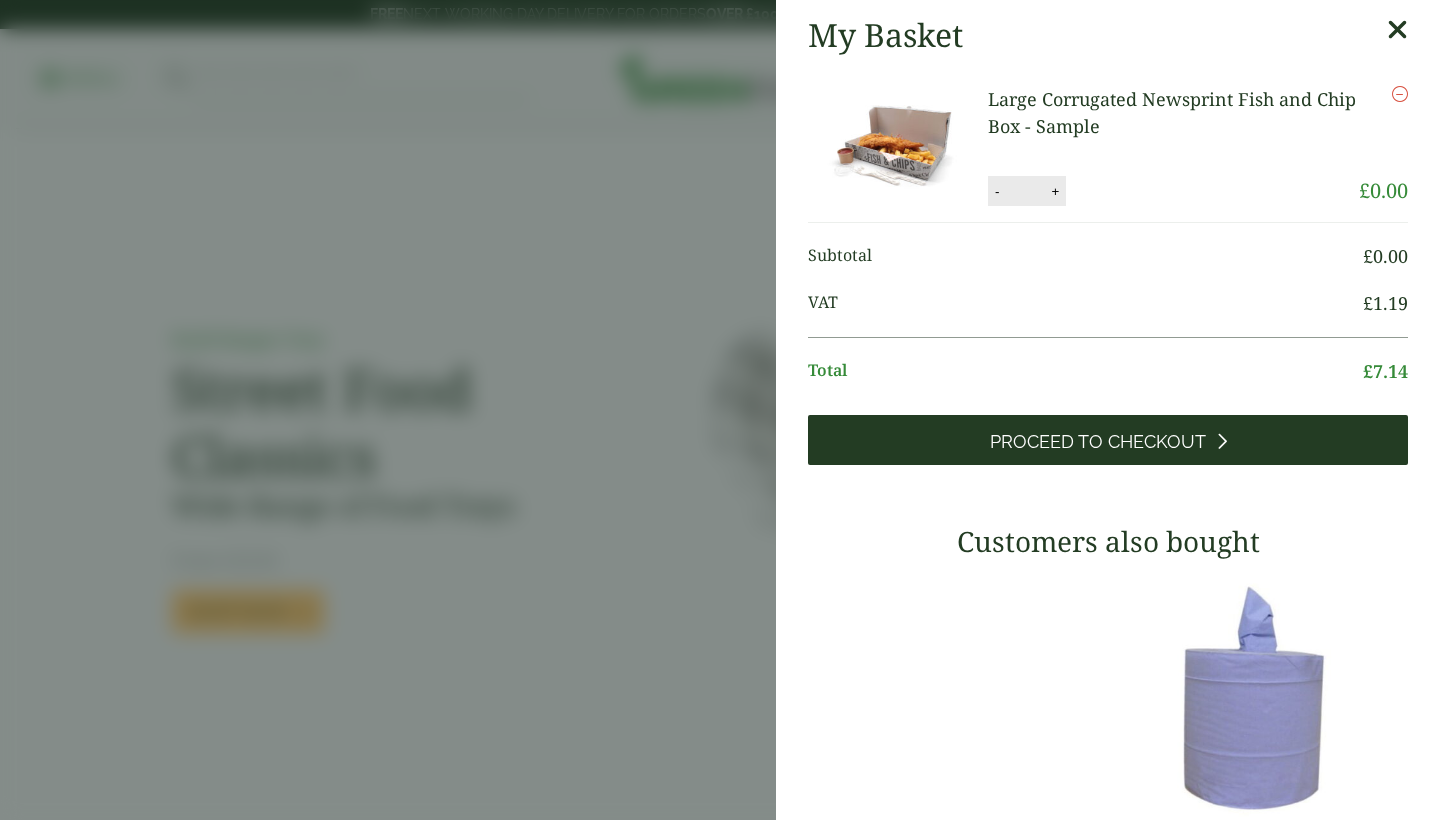scroll, scrollTop: 0, scrollLeft: 0, axis: both 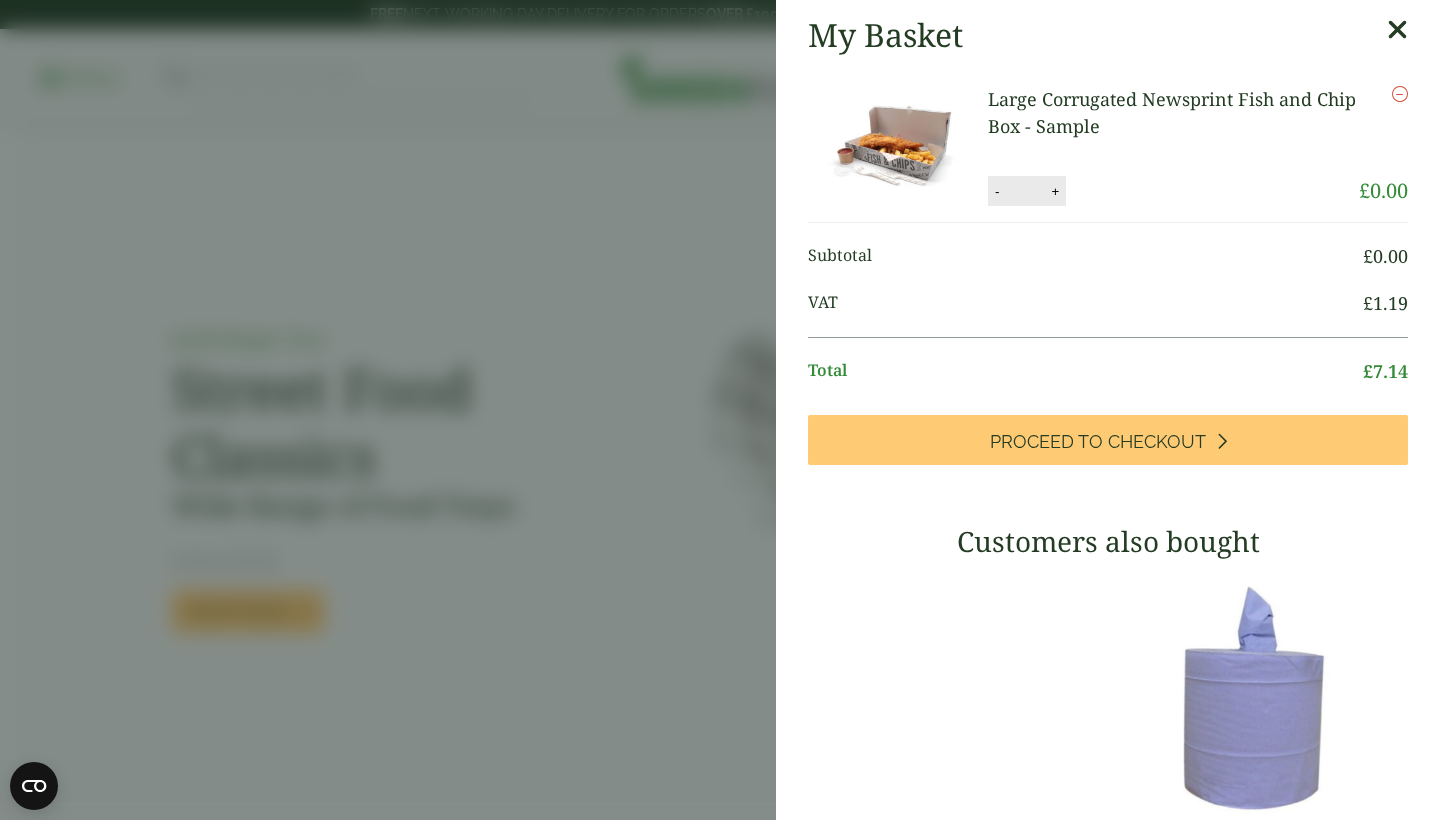 click at bounding box center [898, 146] 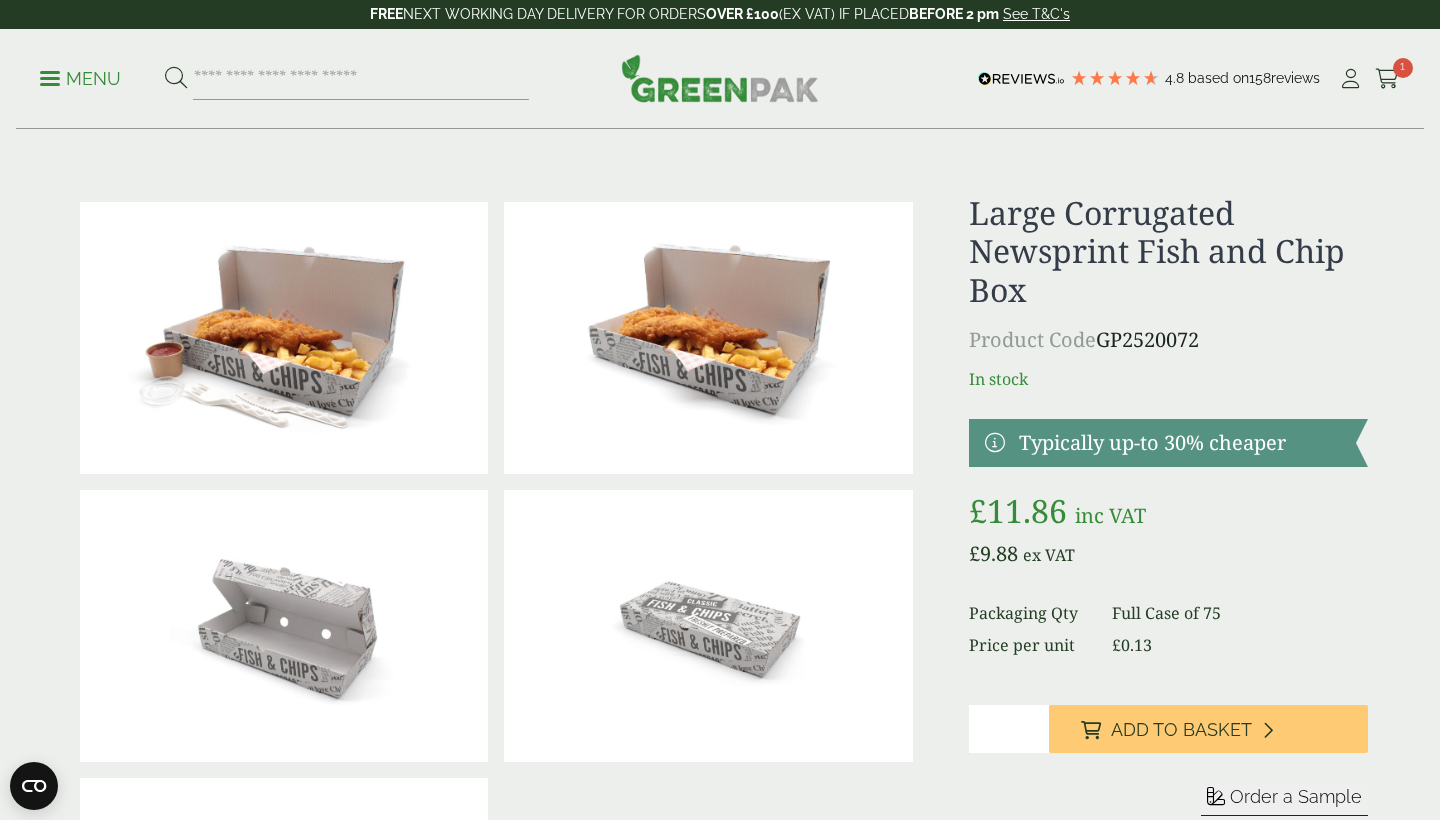 scroll, scrollTop: 102, scrollLeft: 0, axis: vertical 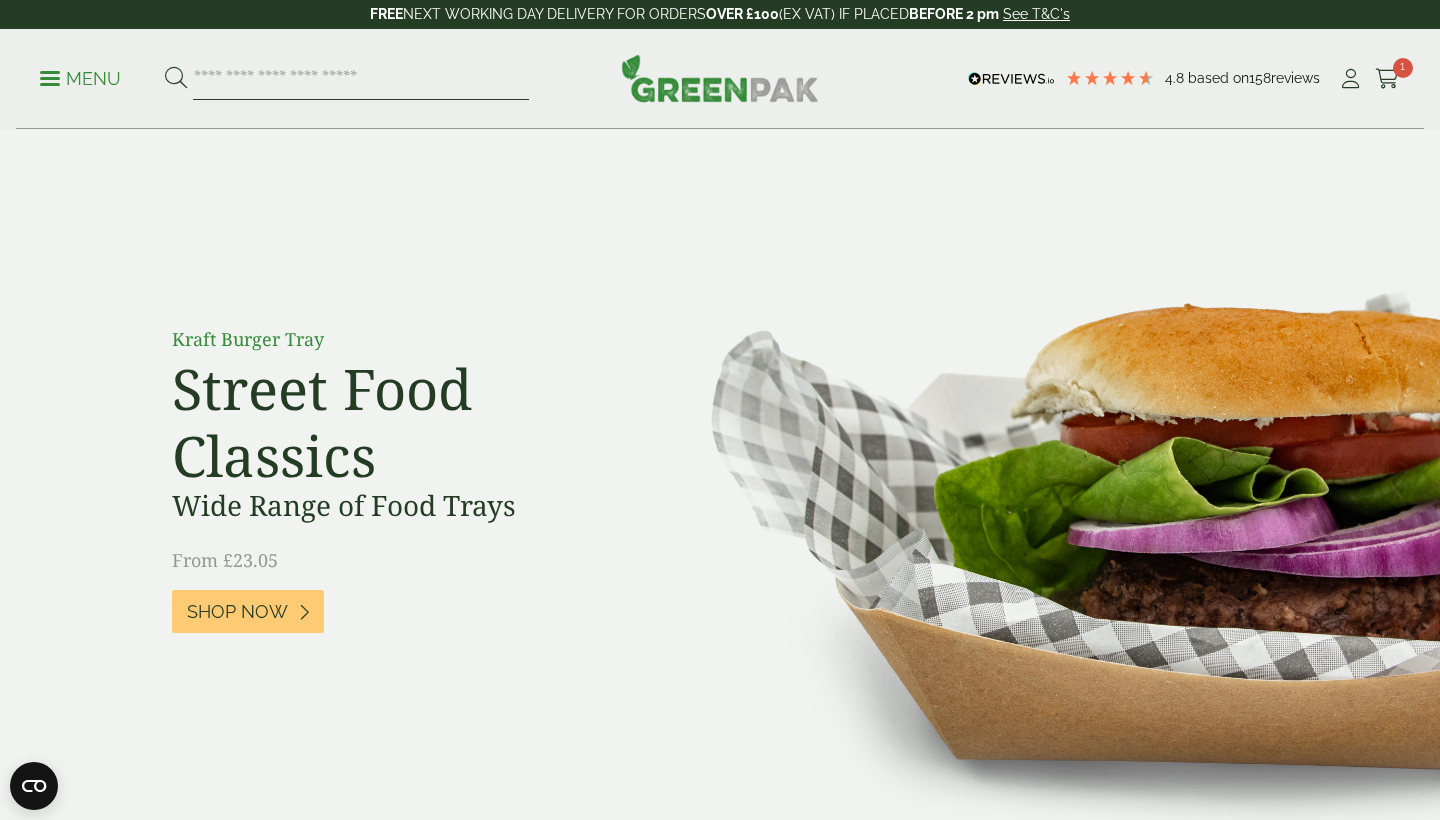 click at bounding box center [361, 79] 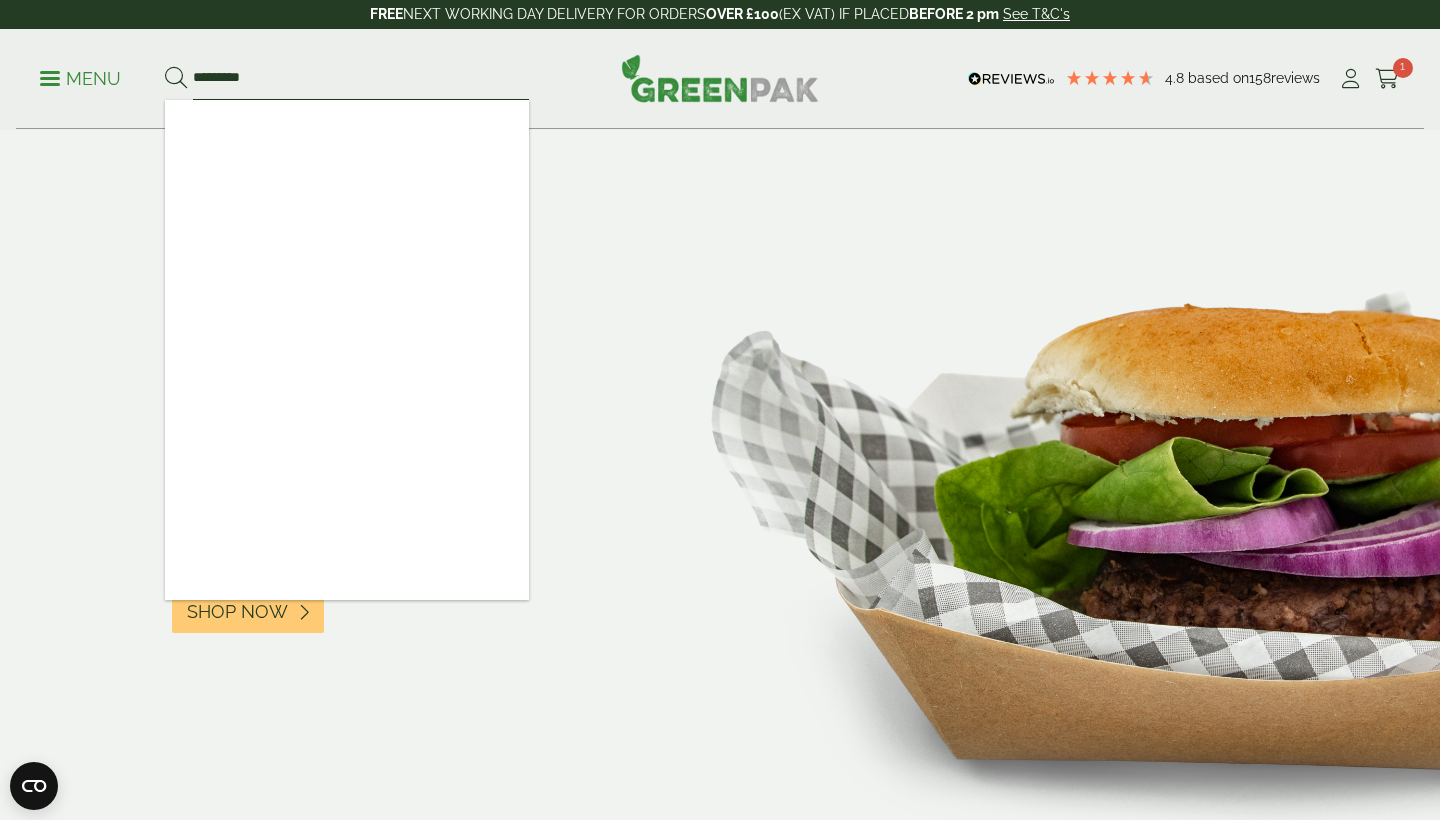 type on "*********" 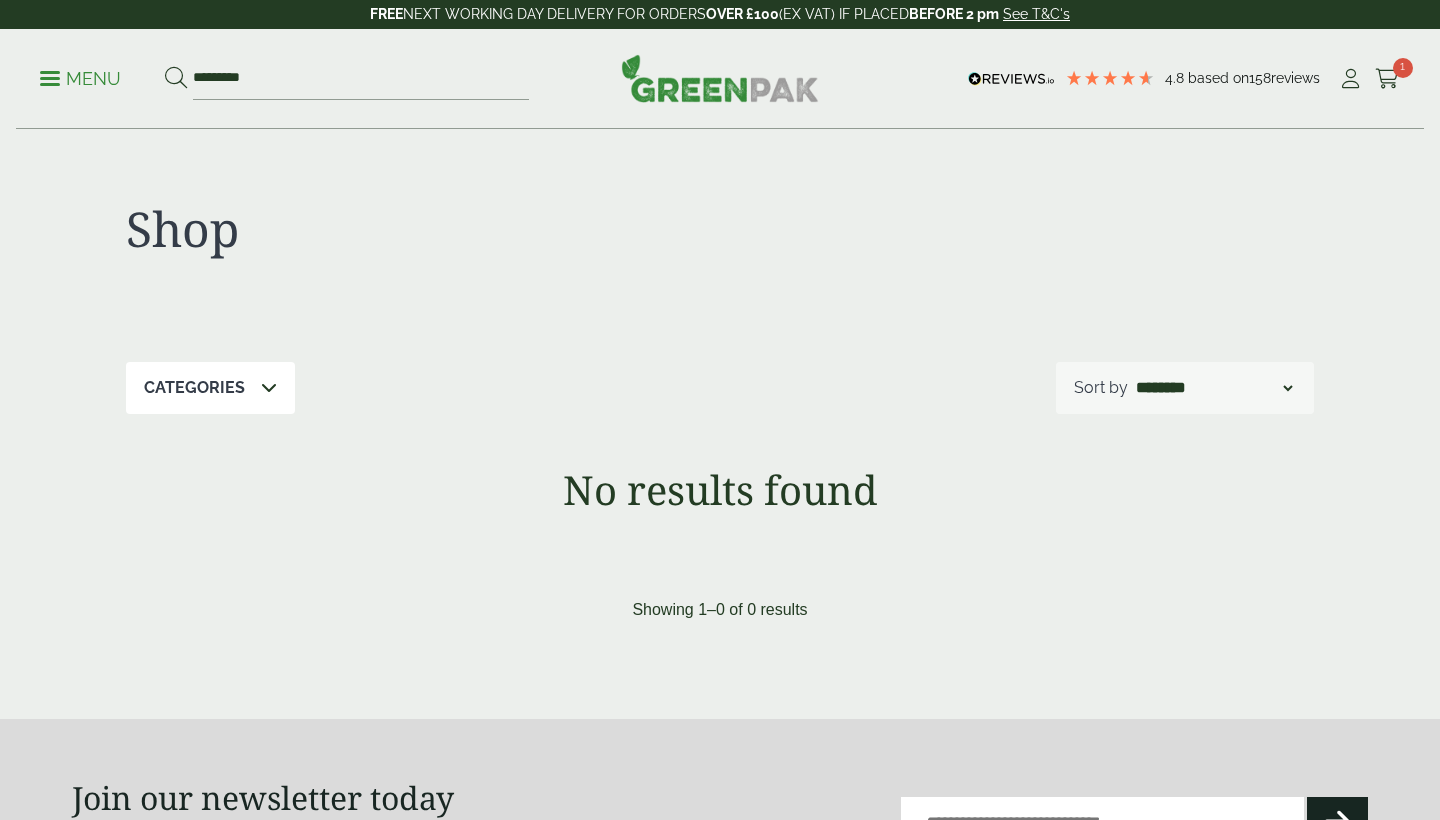 scroll, scrollTop: 0, scrollLeft: 0, axis: both 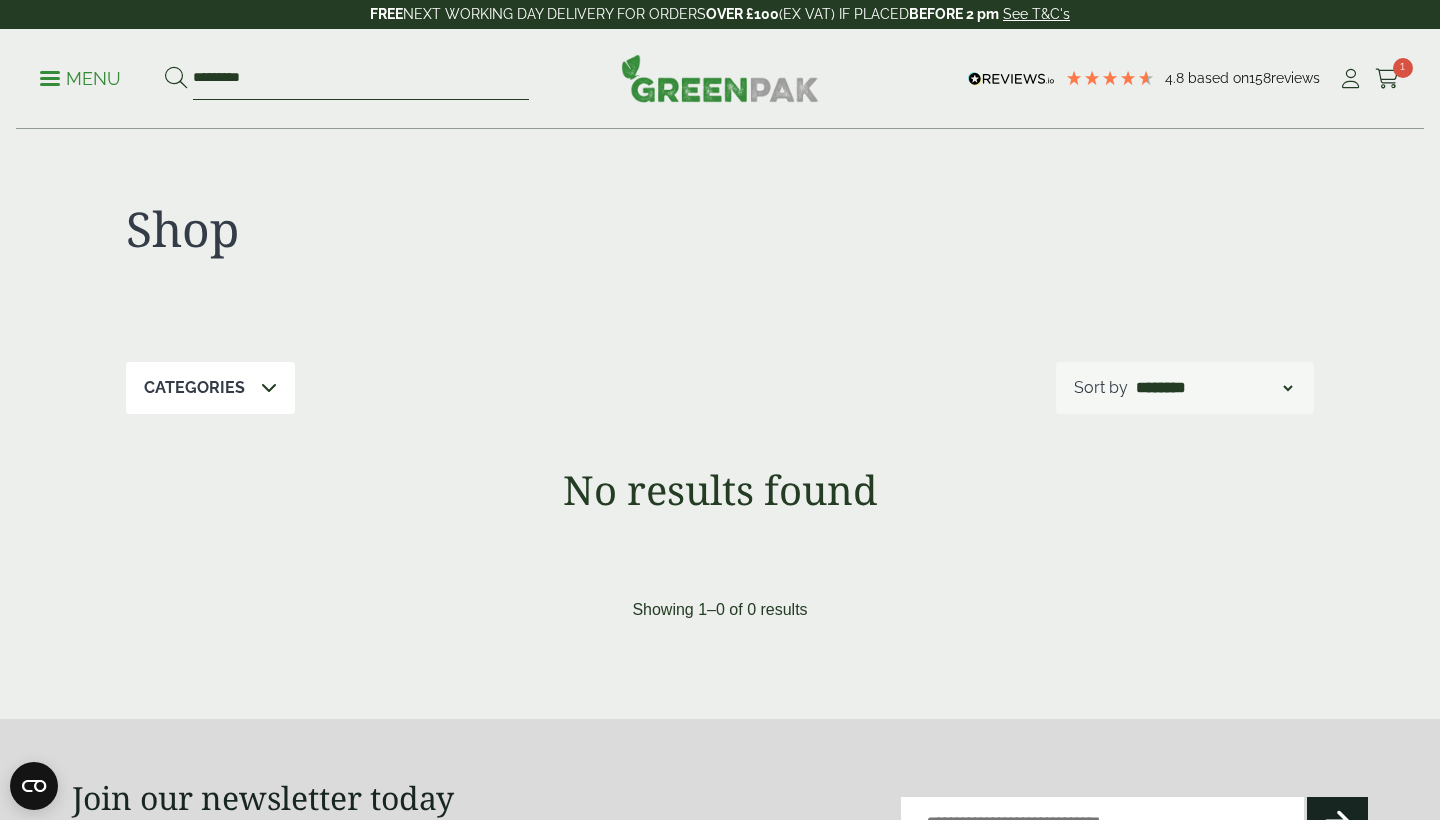 click on "*********" at bounding box center (361, 79) 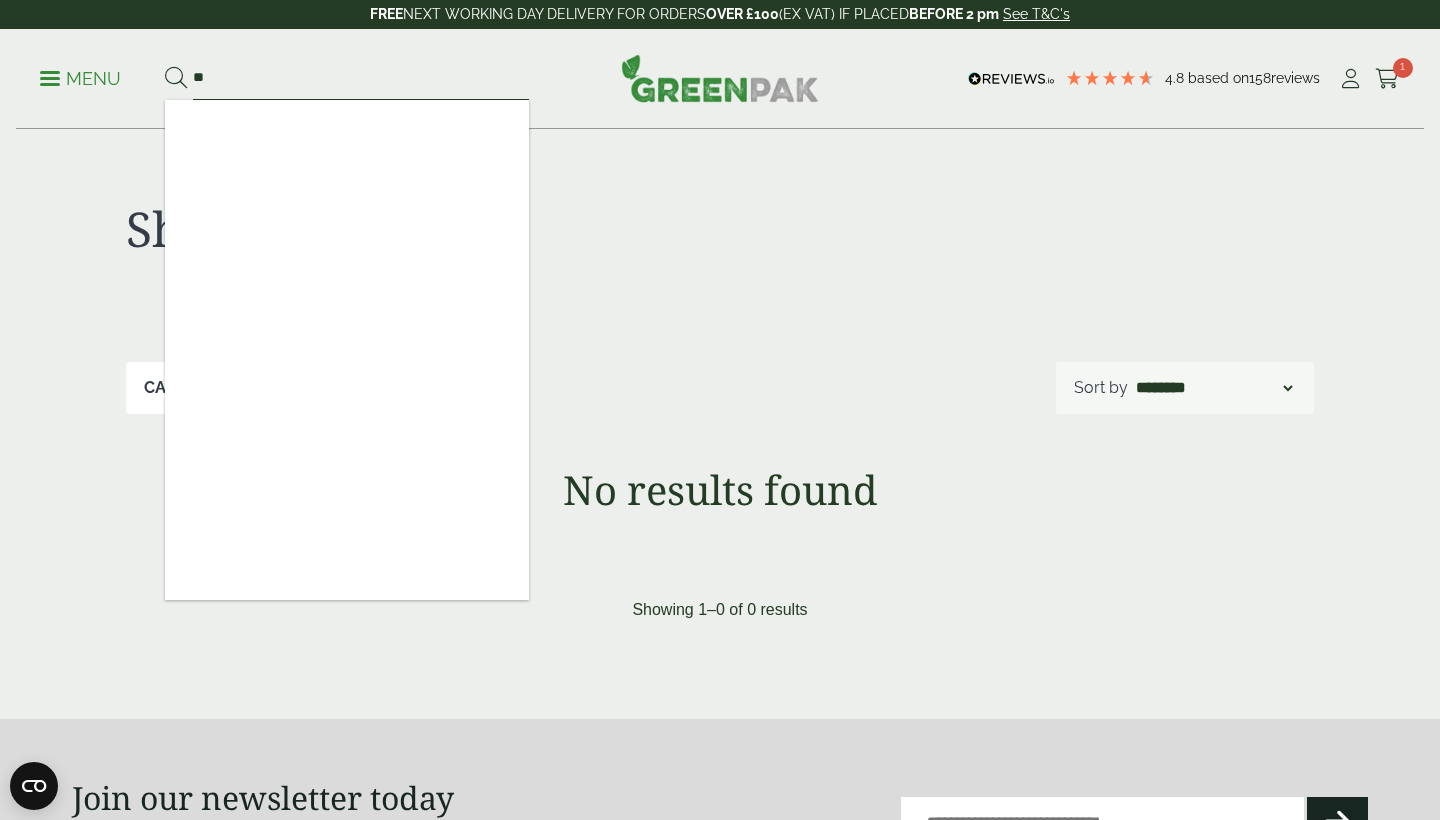 type on "*" 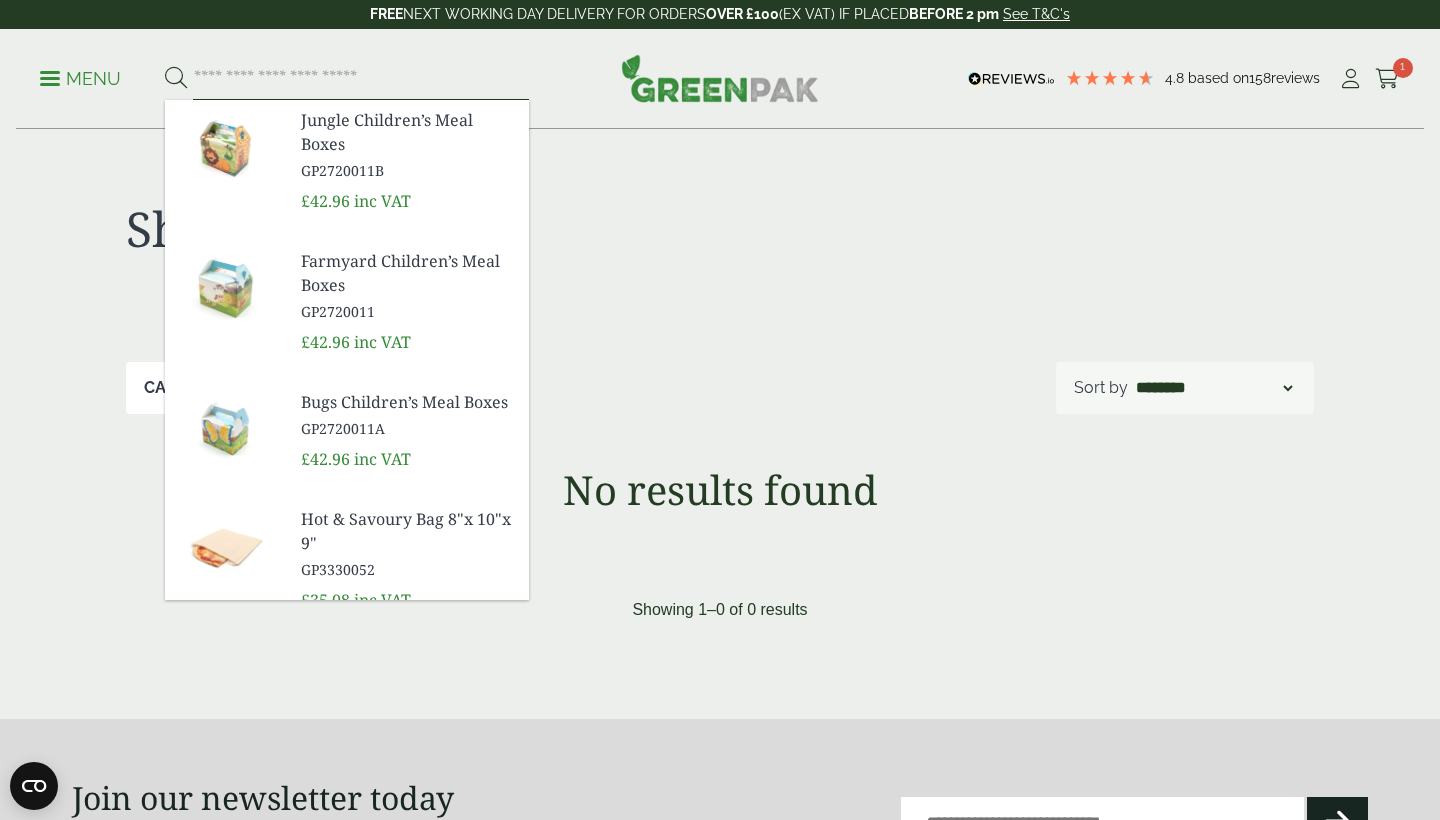 type 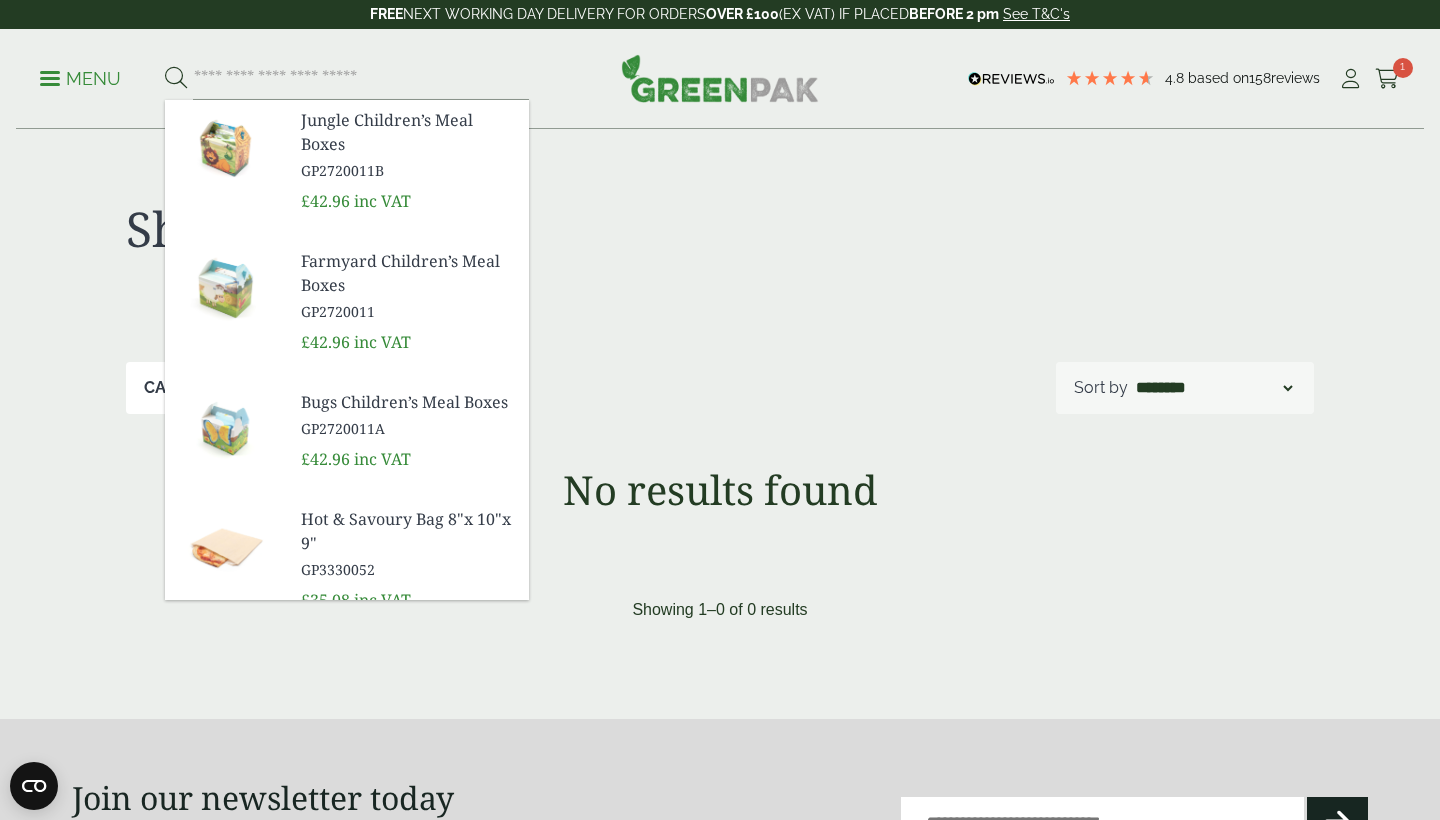 click on "Menu" at bounding box center [80, 77] 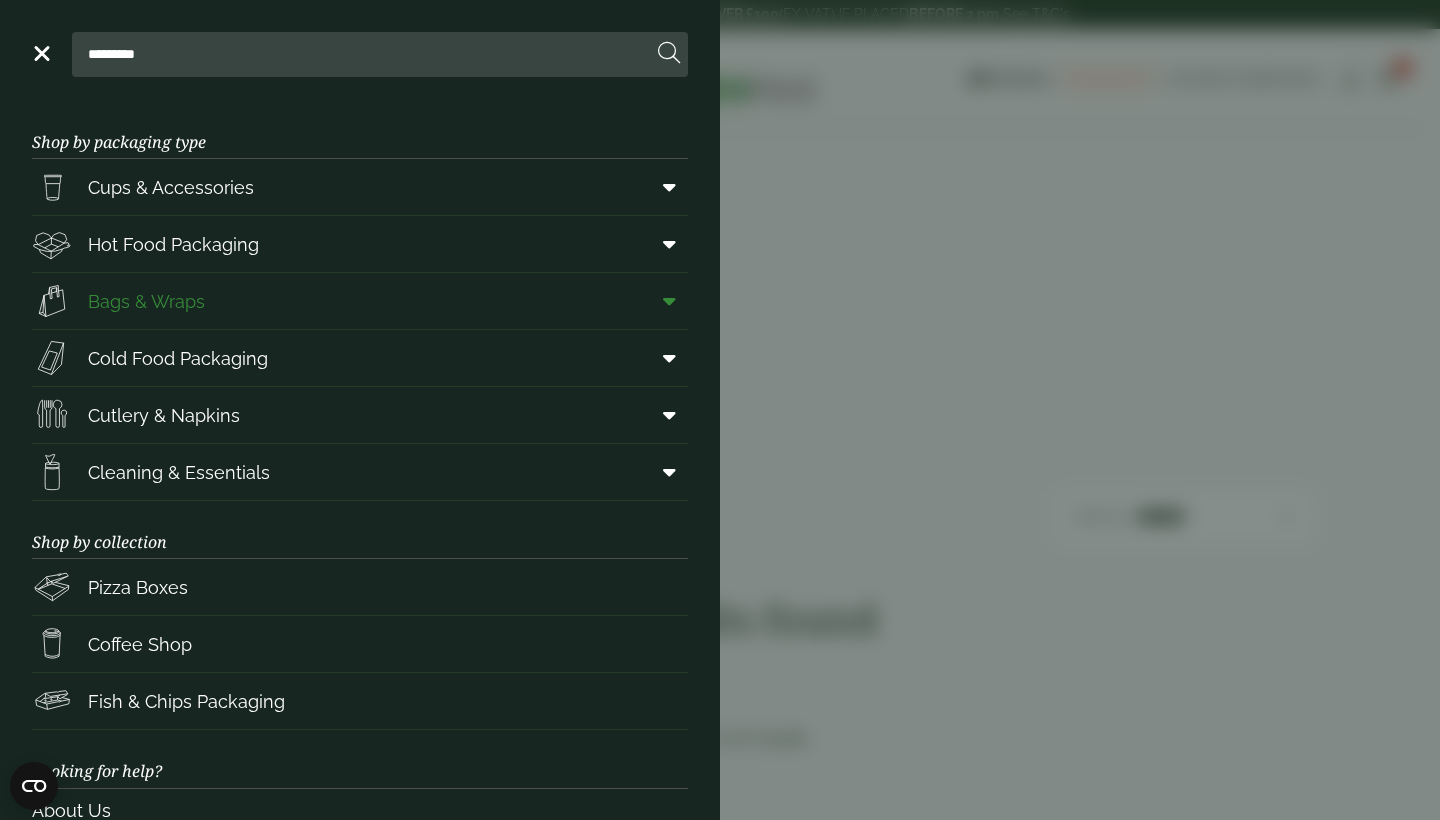 click on "Bags & Wraps" at bounding box center [360, 301] 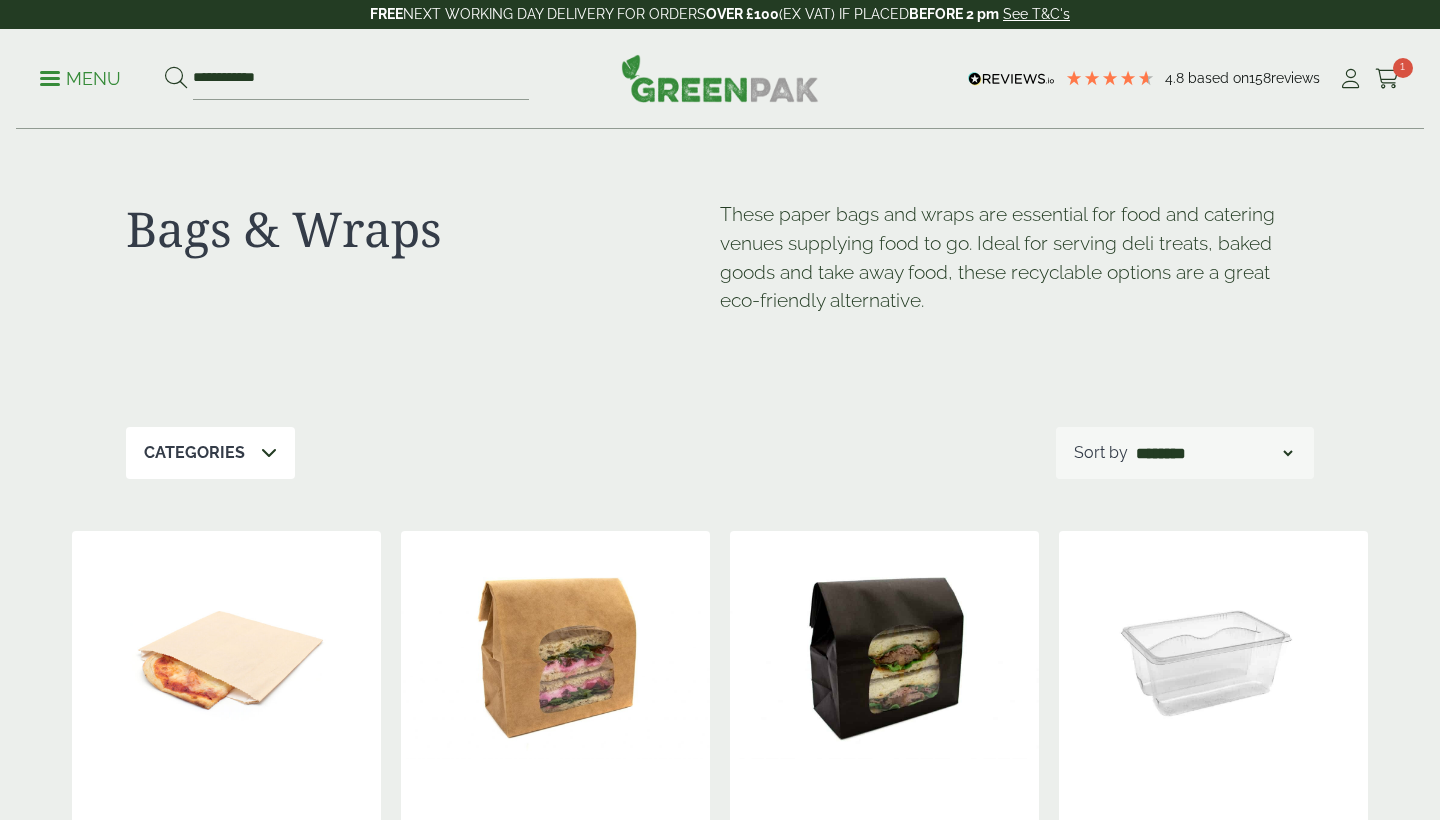 scroll, scrollTop: 0, scrollLeft: 0, axis: both 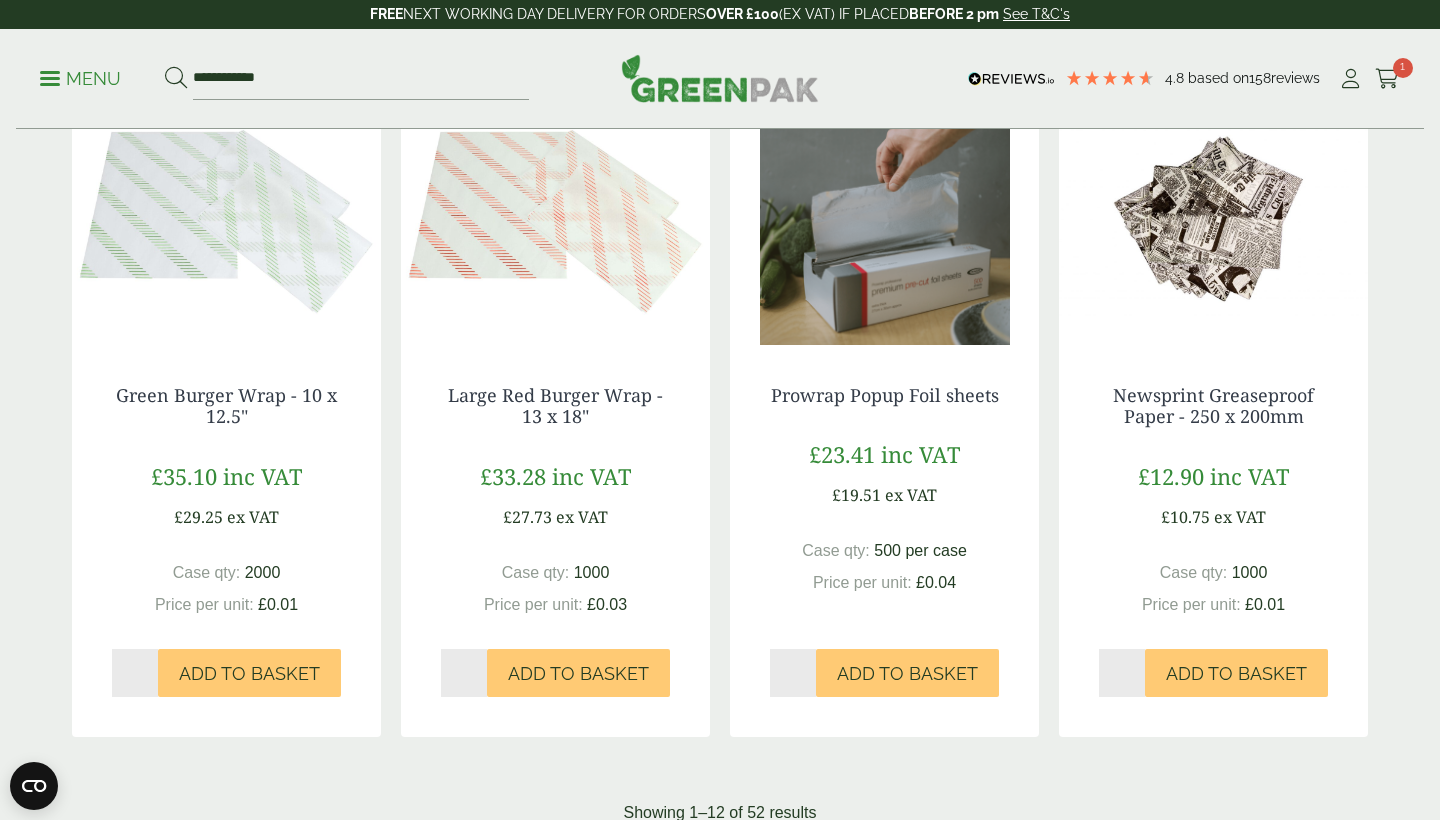 click at bounding box center [1213, 220] 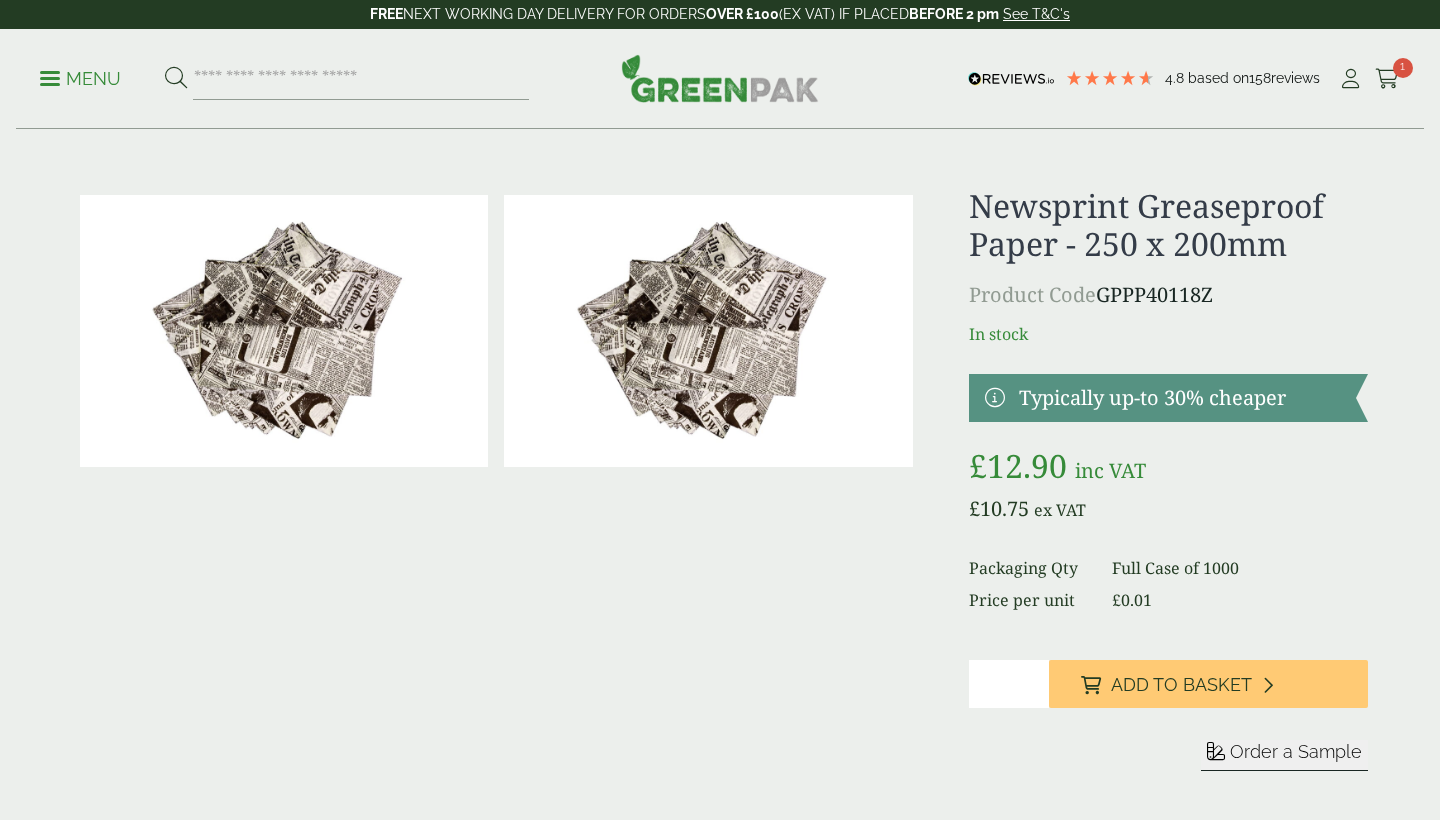 scroll, scrollTop: 0, scrollLeft: 0, axis: both 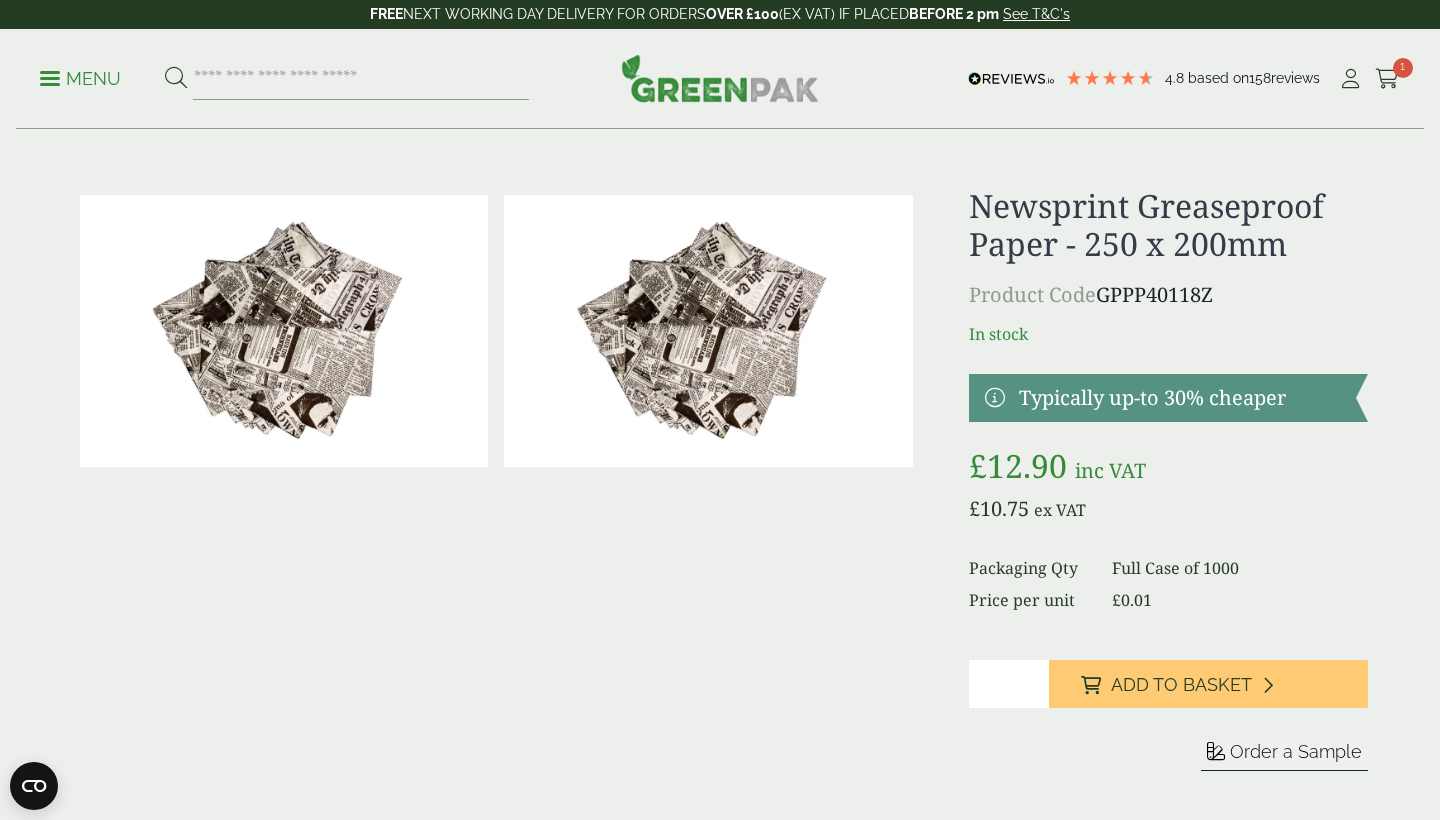 click at bounding box center [708, 331] 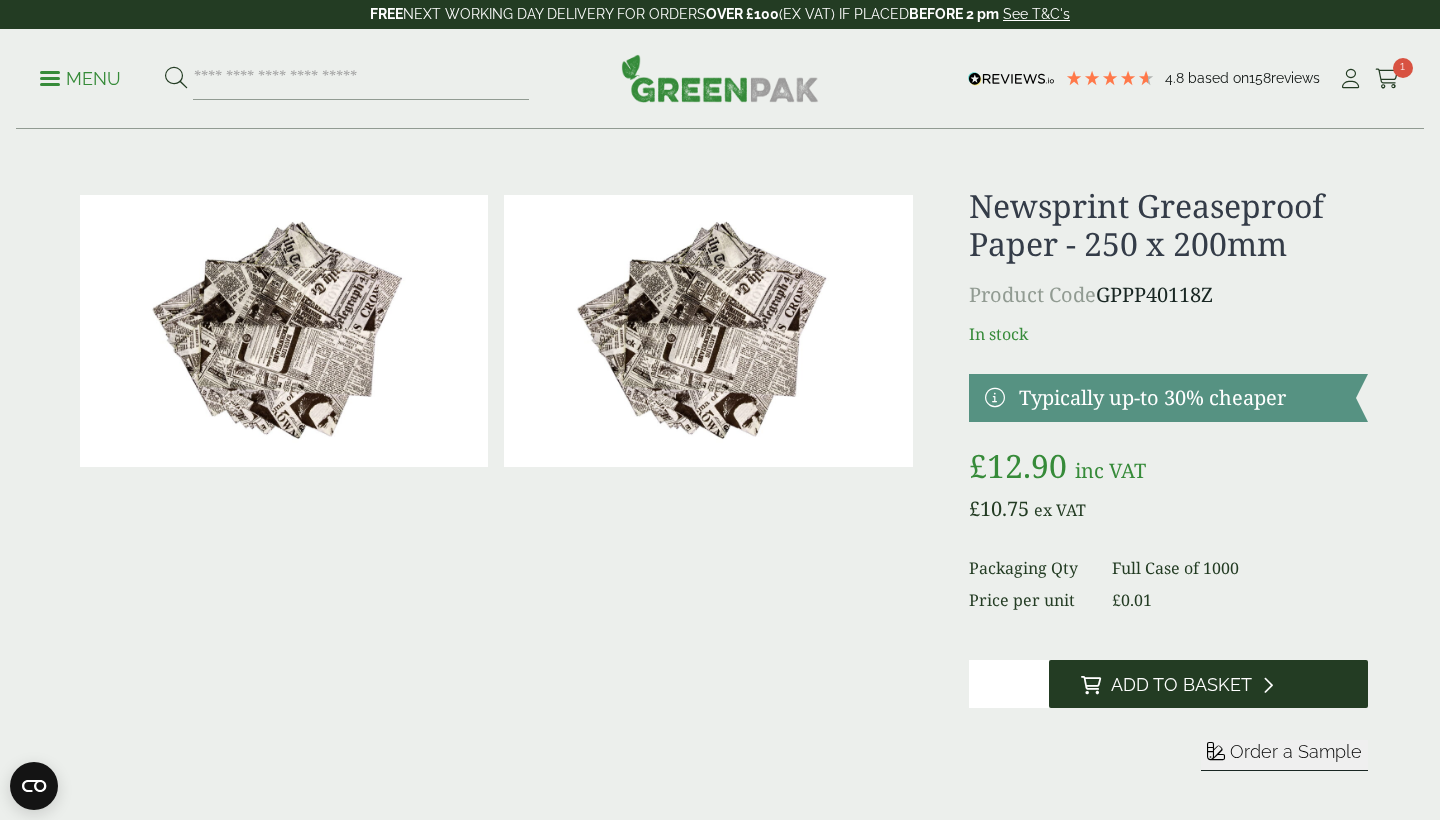 click on "Add to Basket" at bounding box center (1181, 685) 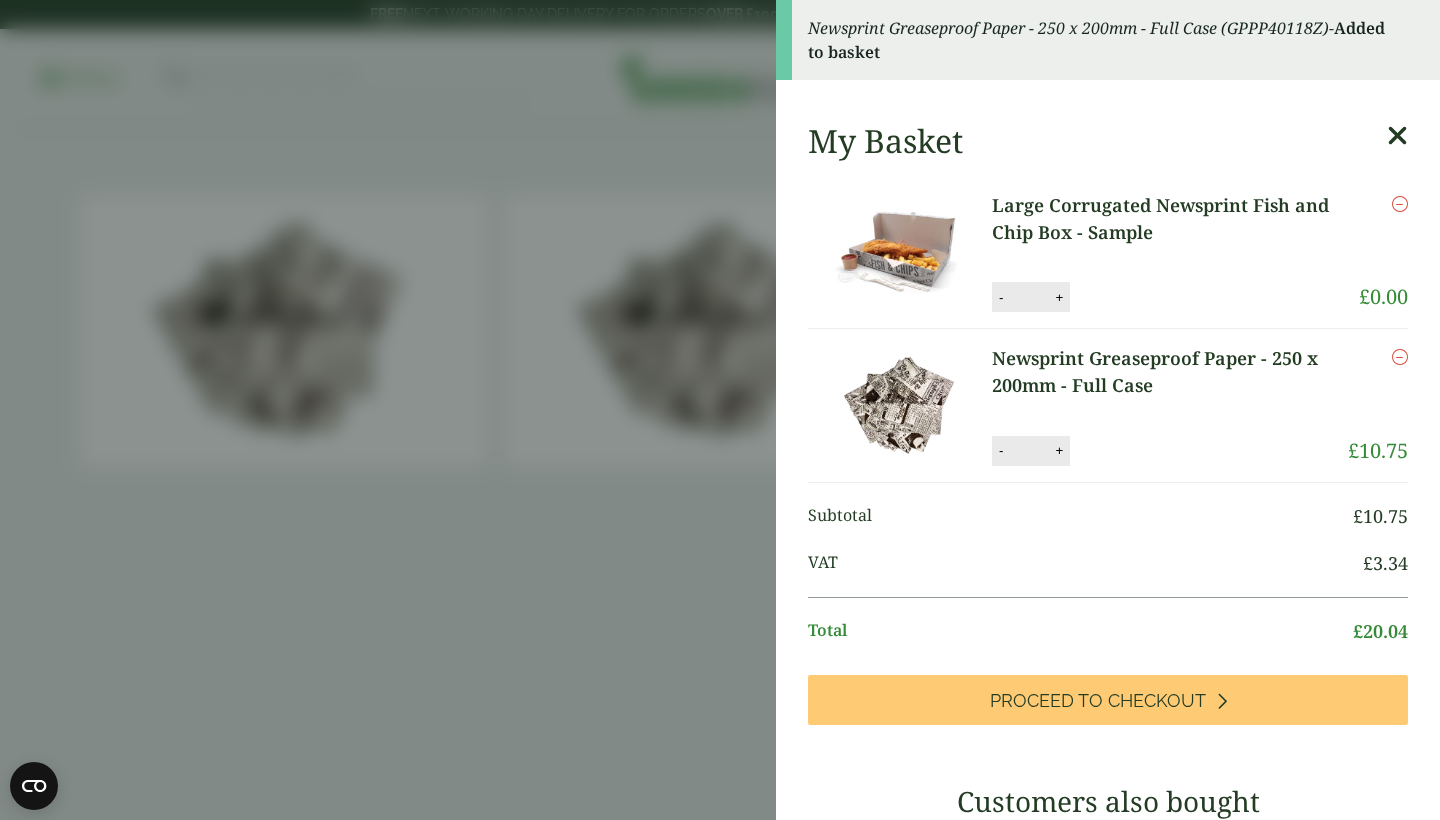 click on "Large Corrugated Newsprint Fish and Chip Box - Sample" at bounding box center [1175, 219] 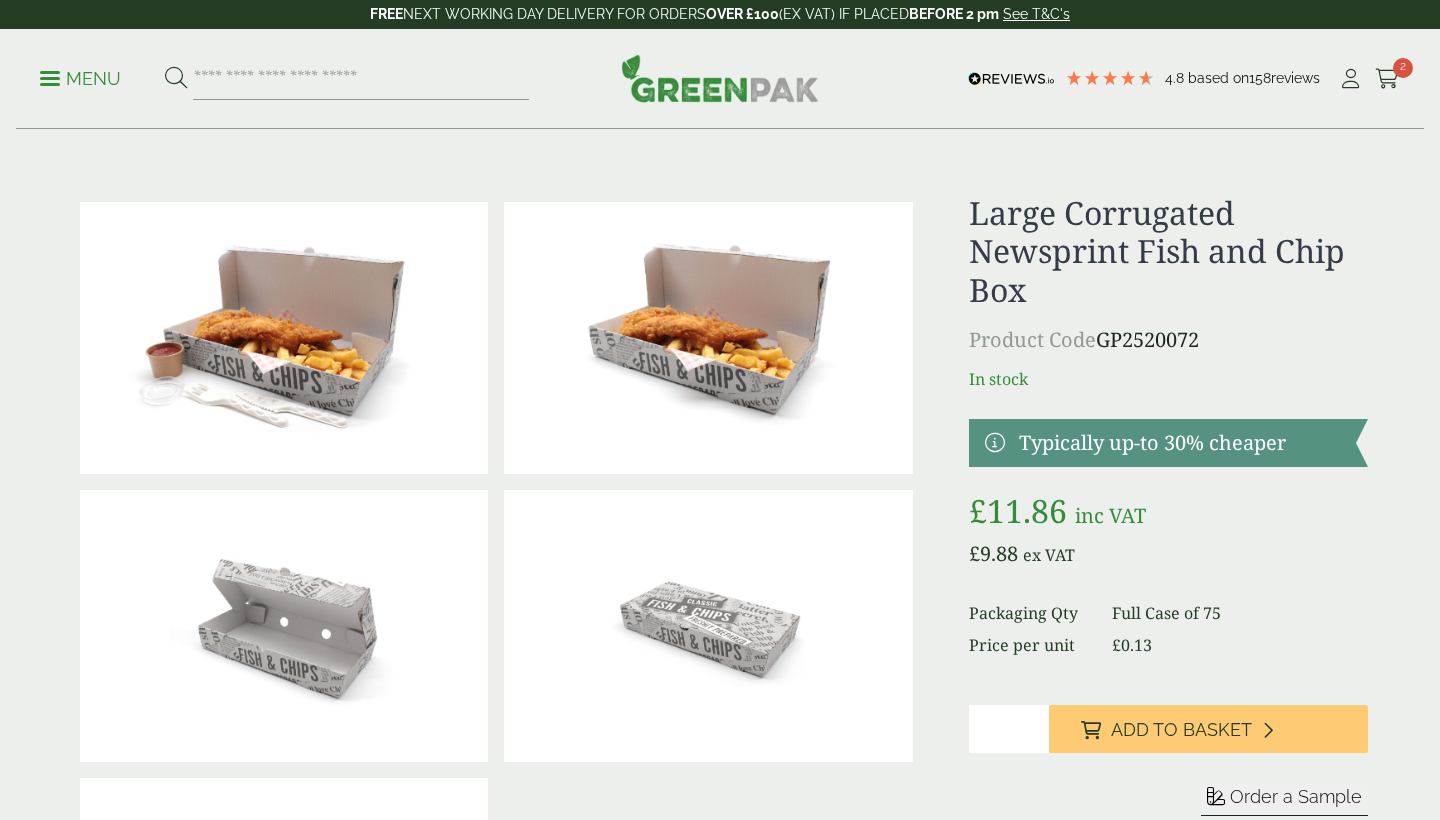 scroll, scrollTop: 0, scrollLeft: 0, axis: both 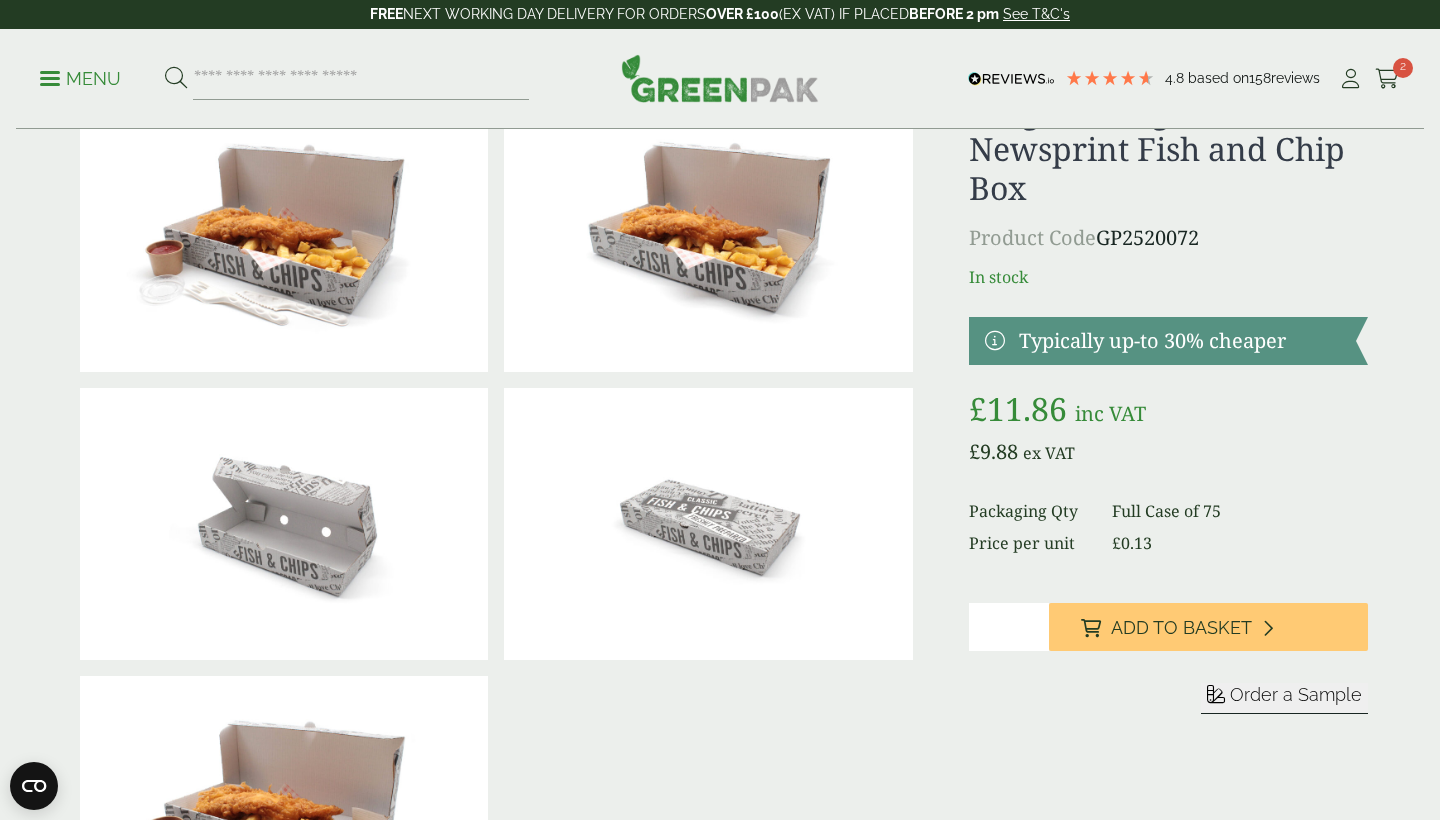 click on "*" at bounding box center (1009, 627) 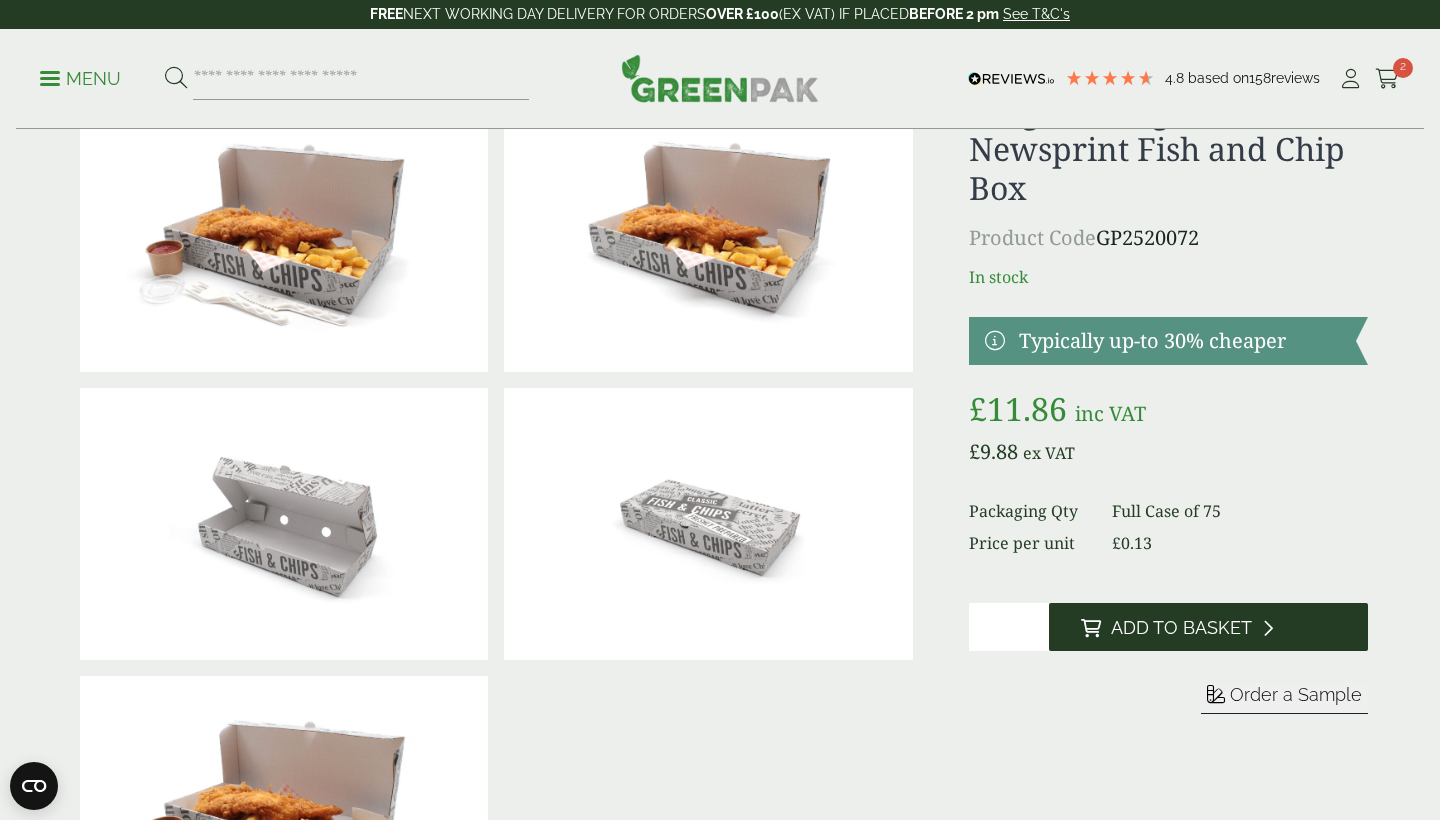 click on "Add to Basket" at bounding box center [1181, 628] 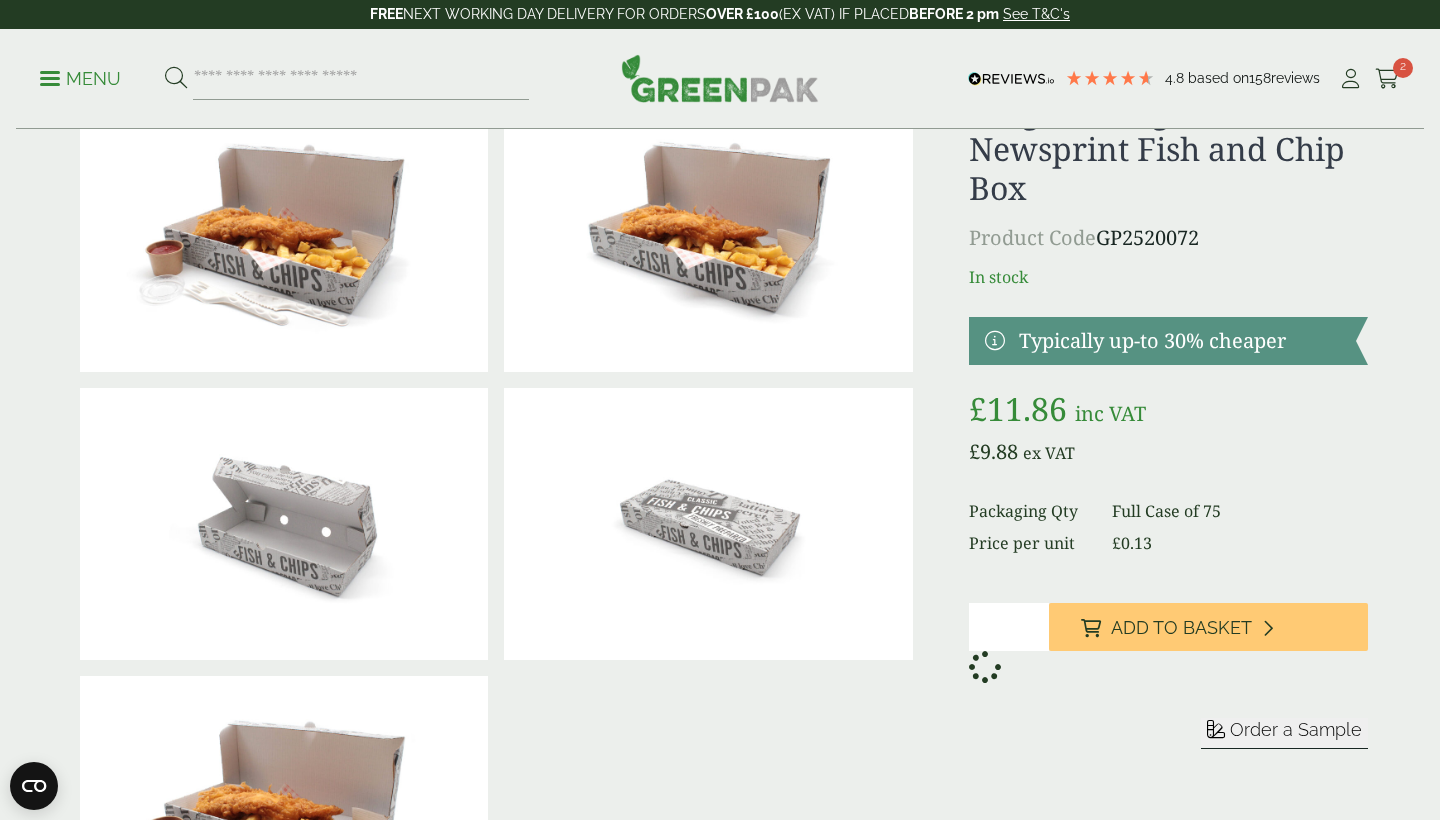 scroll, scrollTop: 22, scrollLeft: 0, axis: vertical 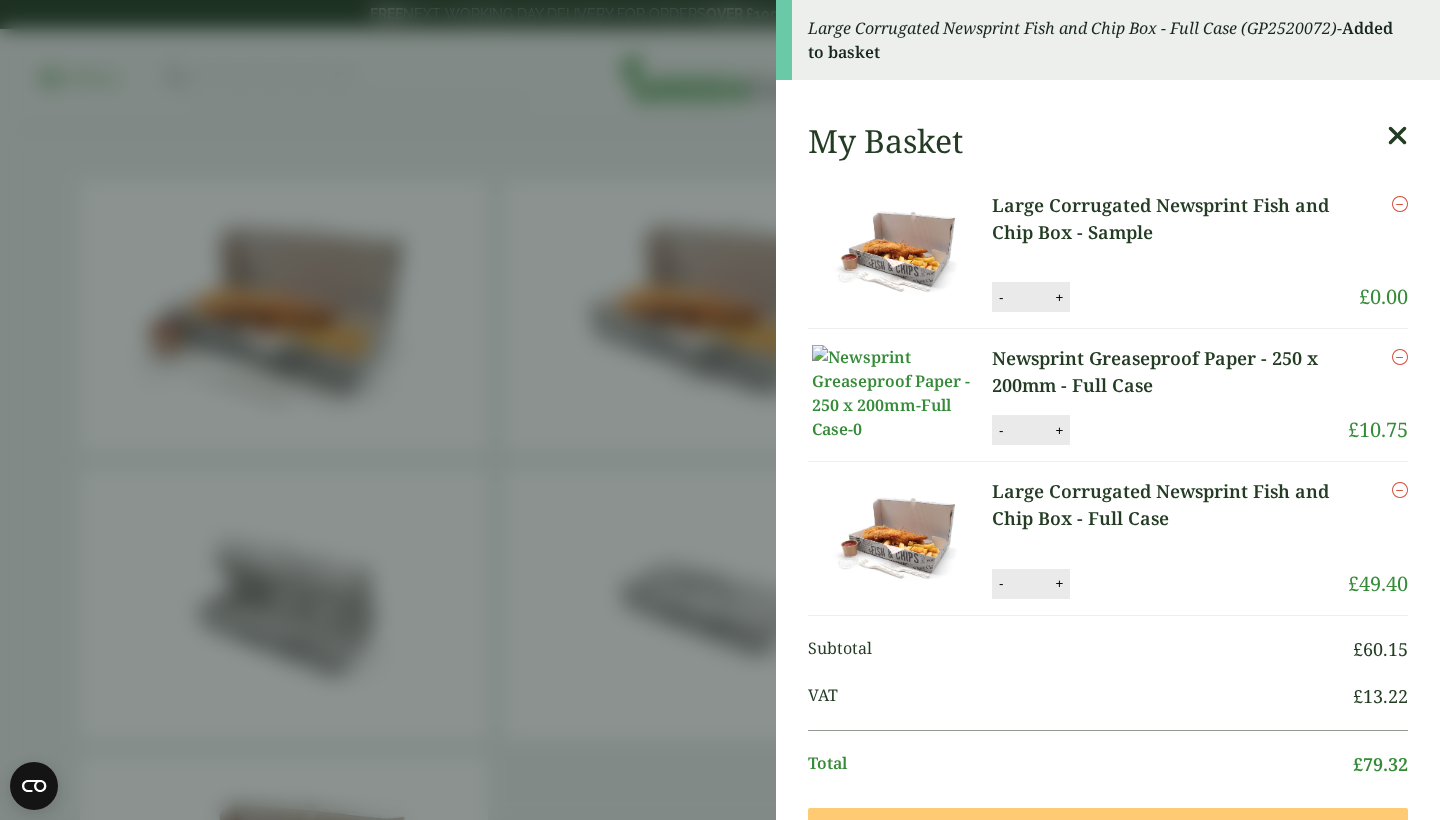 click at bounding box center (1400, 204) 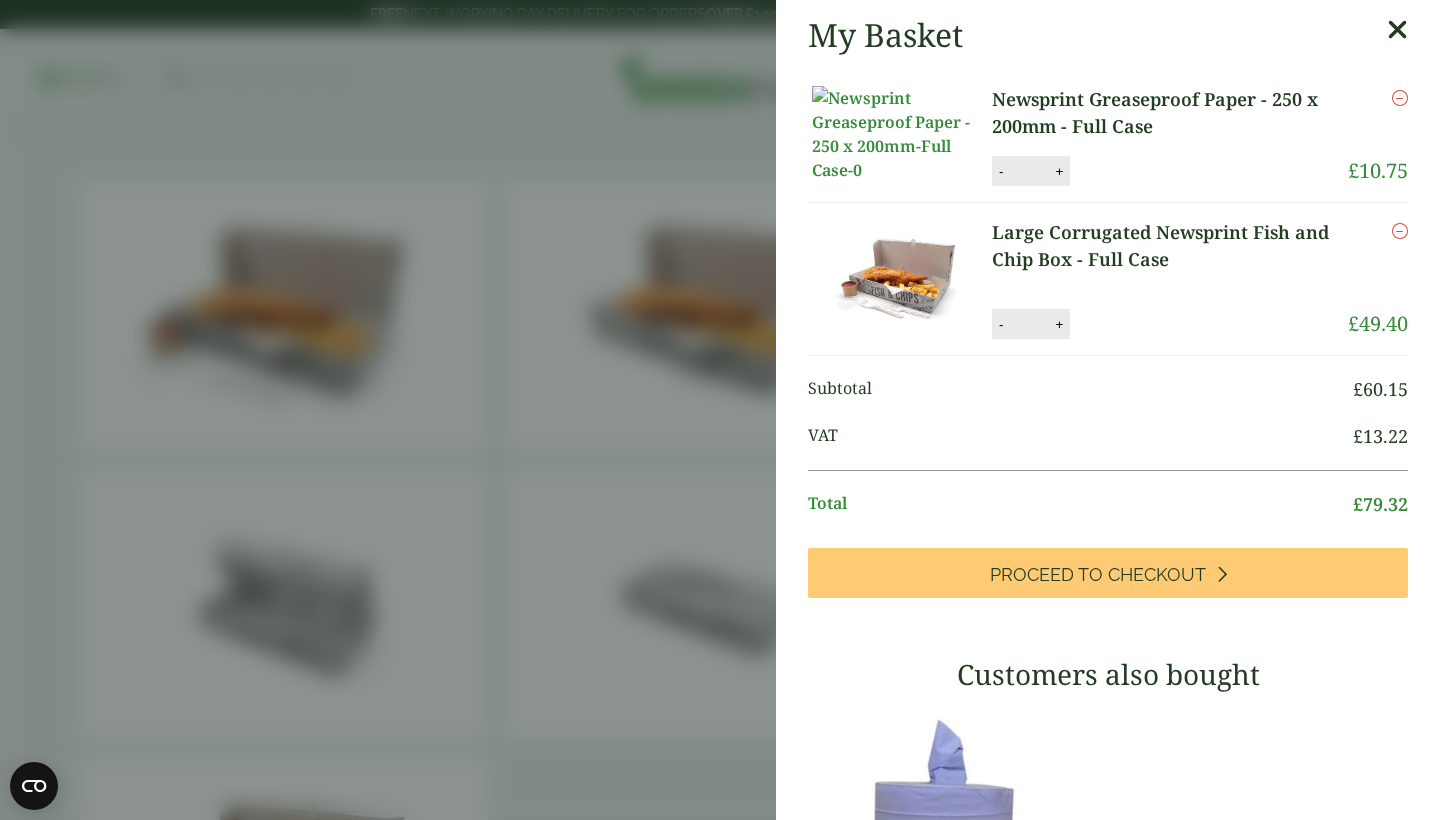 scroll, scrollTop: 0, scrollLeft: 0, axis: both 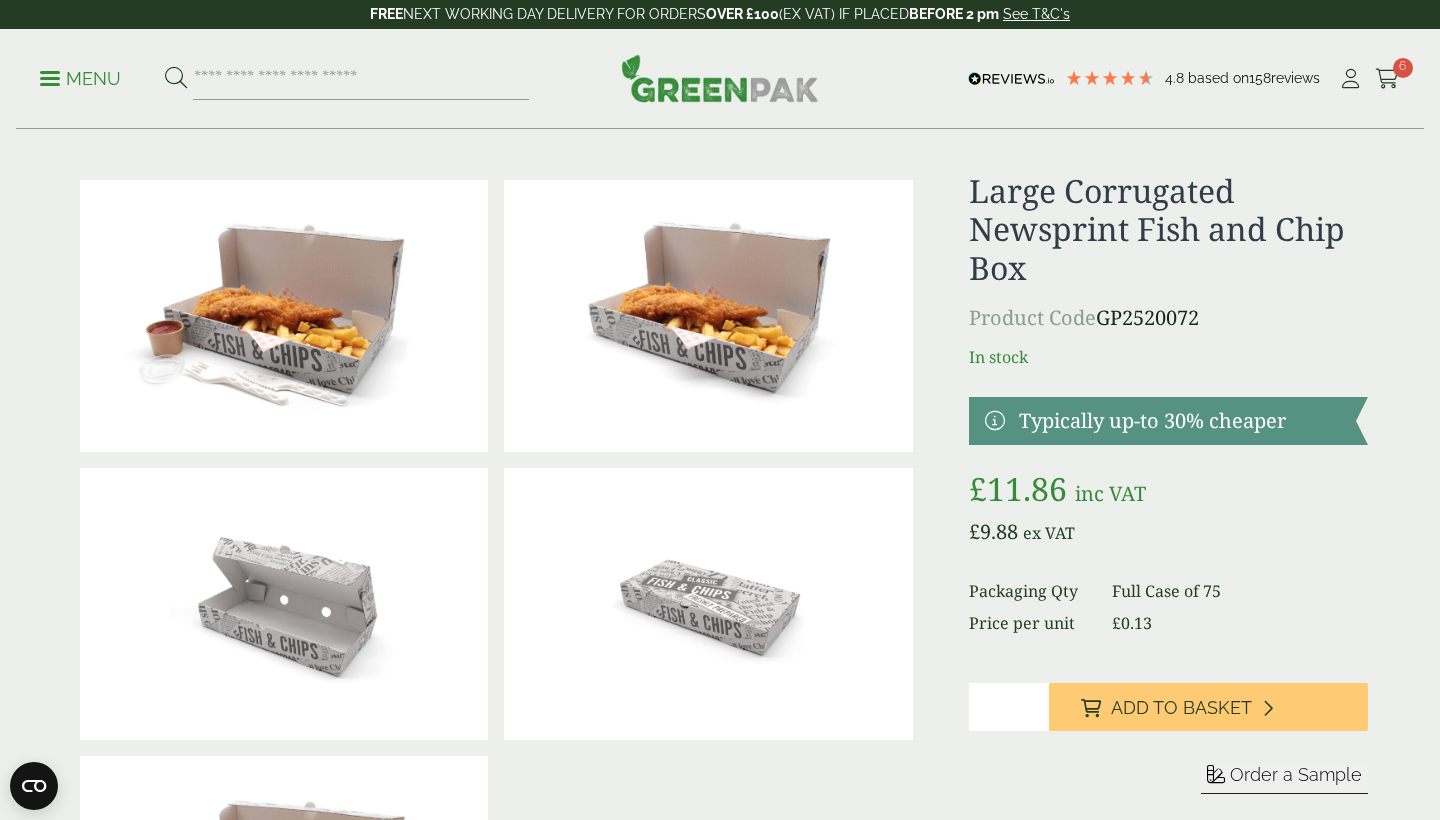 click at bounding box center [720, 78] 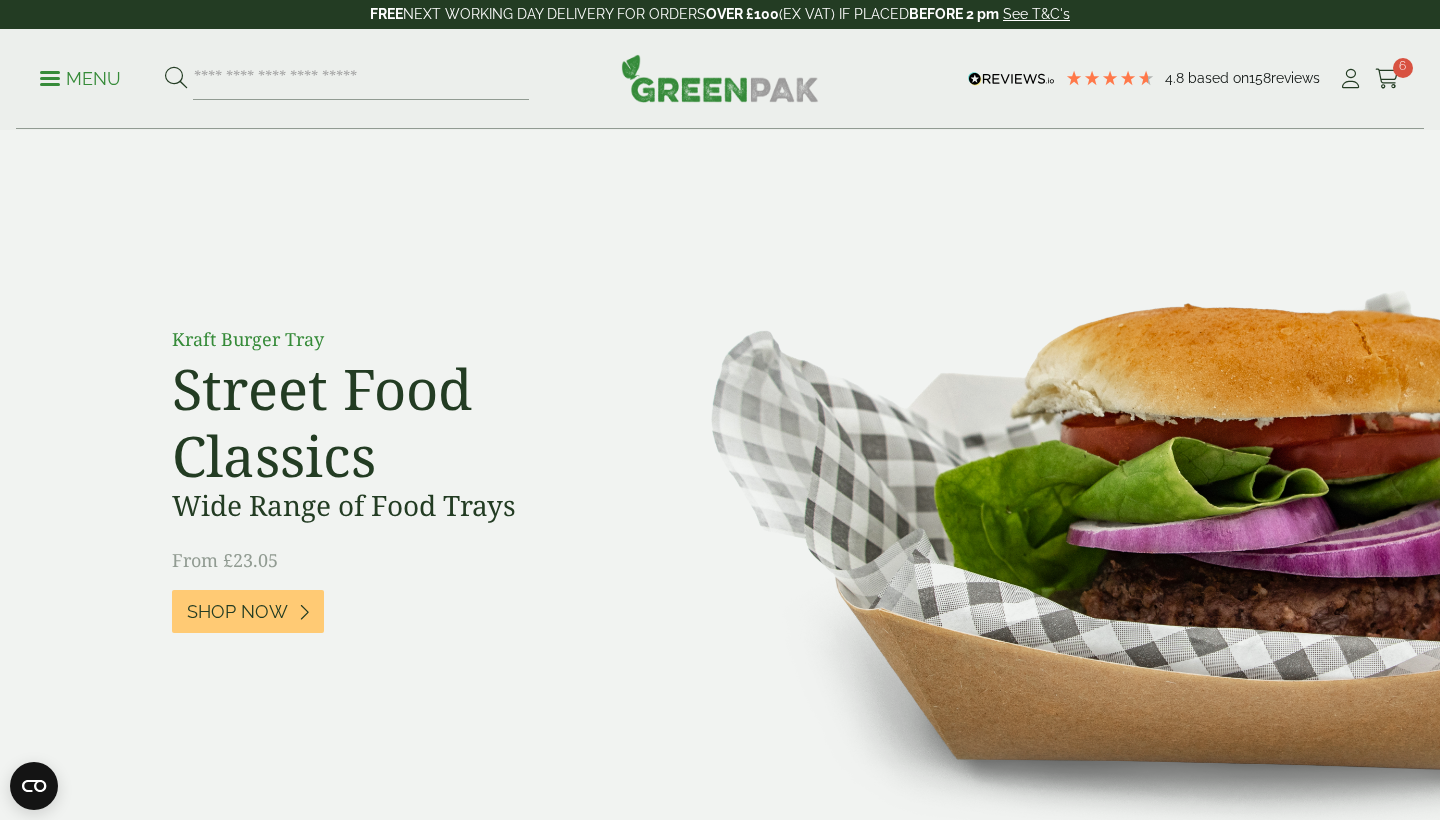 scroll, scrollTop: 0, scrollLeft: 0, axis: both 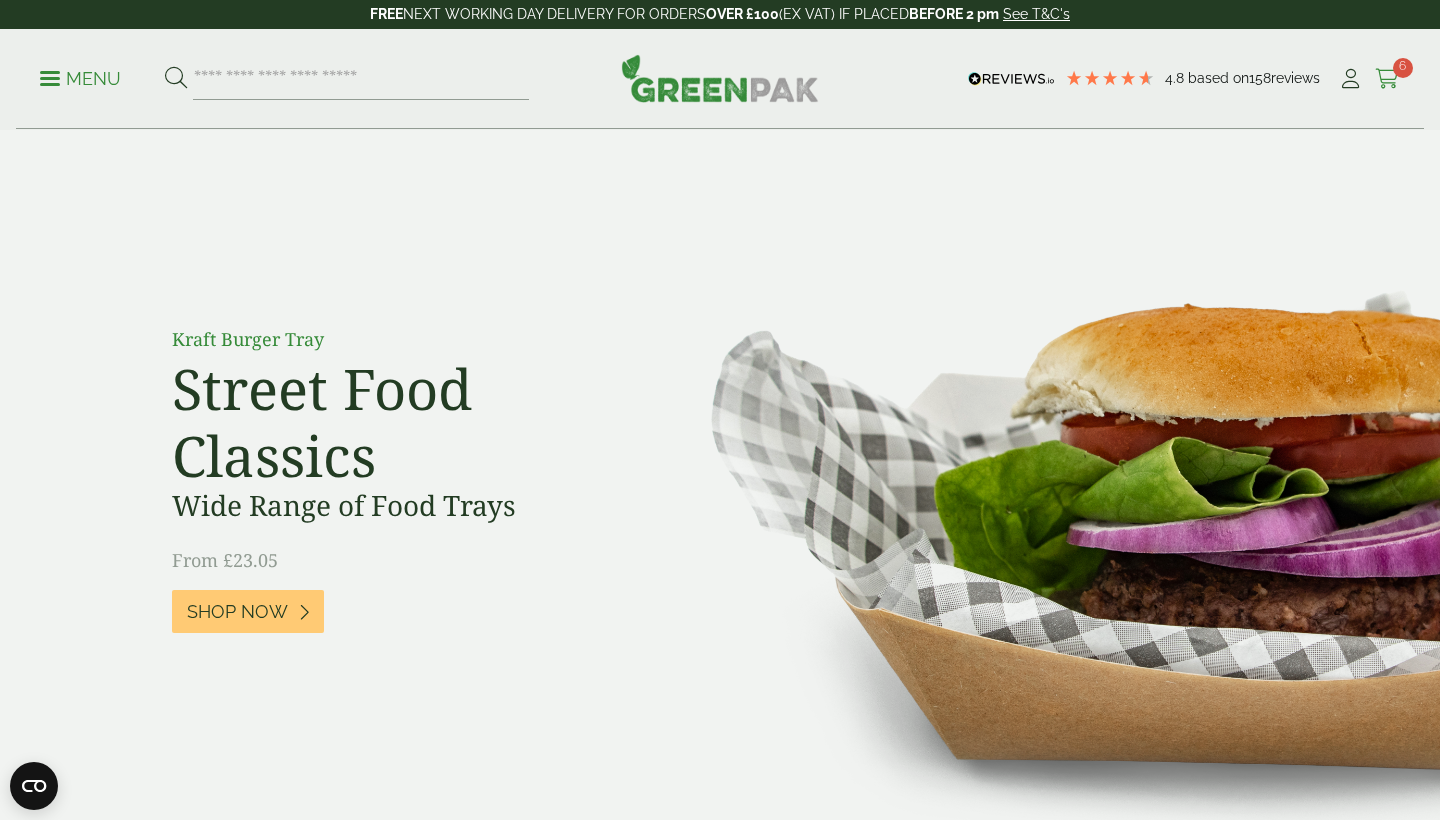 click at bounding box center [1387, 79] 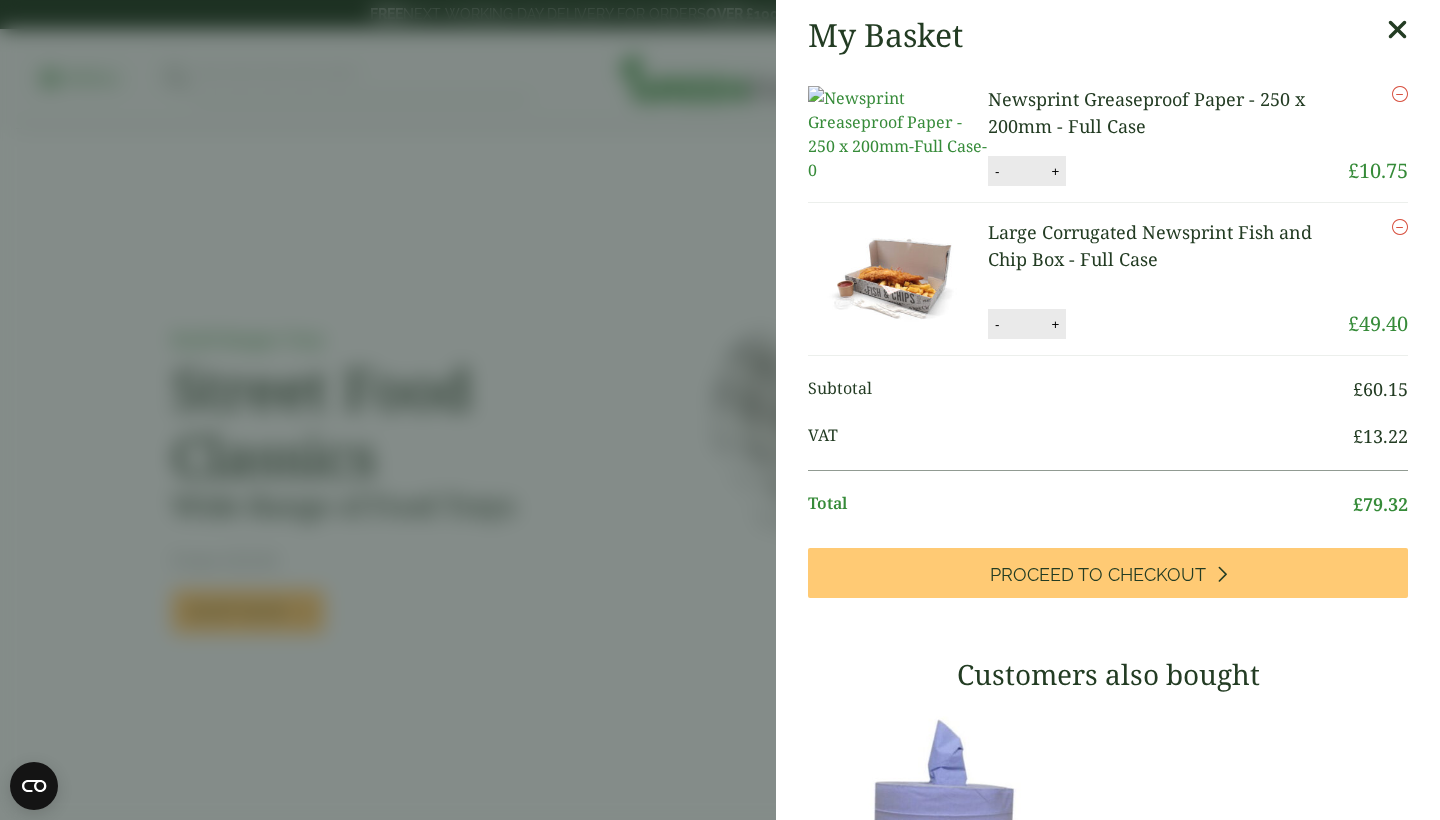 scroll, scrollTop: 0, scrollLeft: 0, axis: both 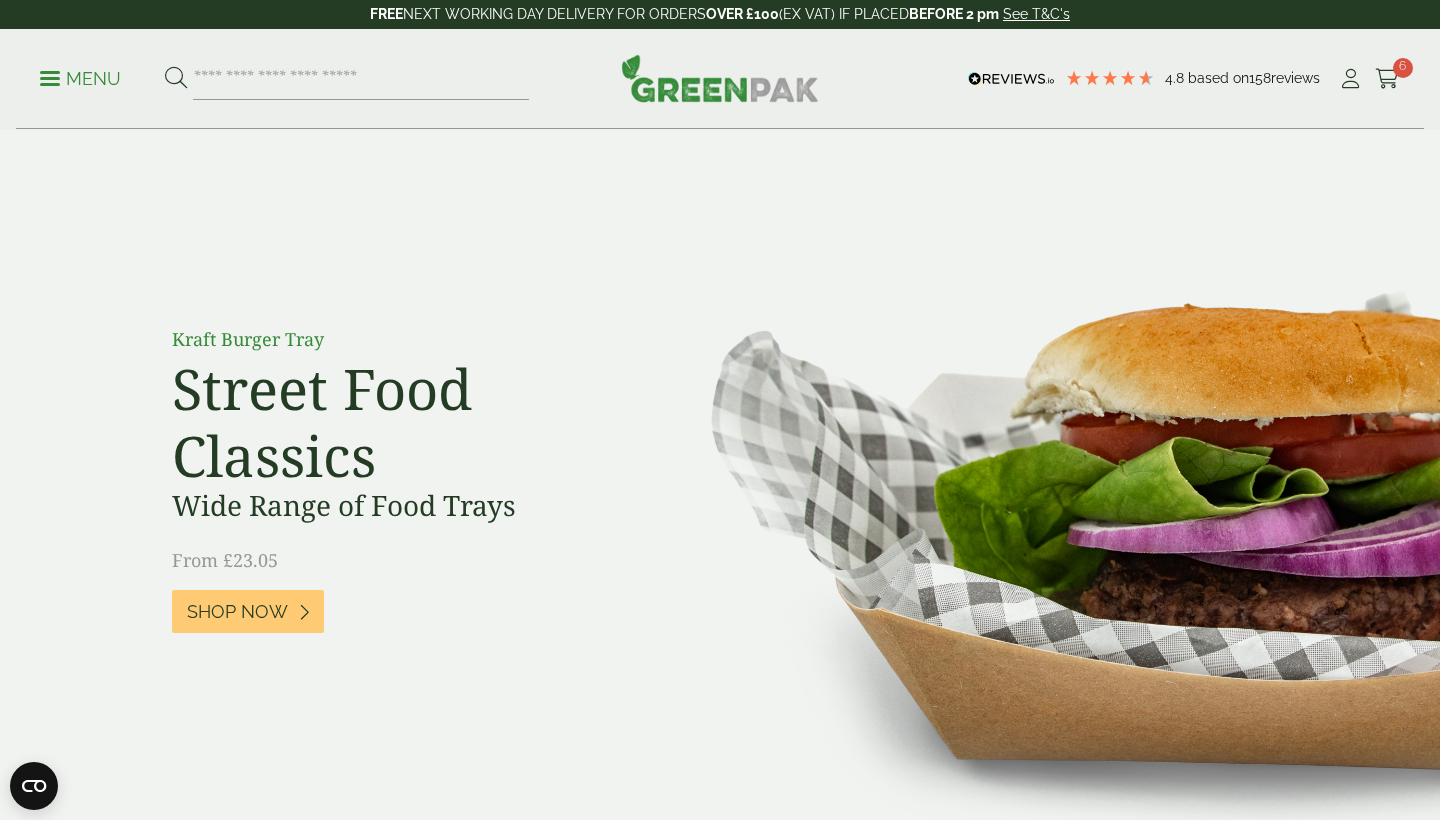 click on "Menu" at bounding box center (80, 79) 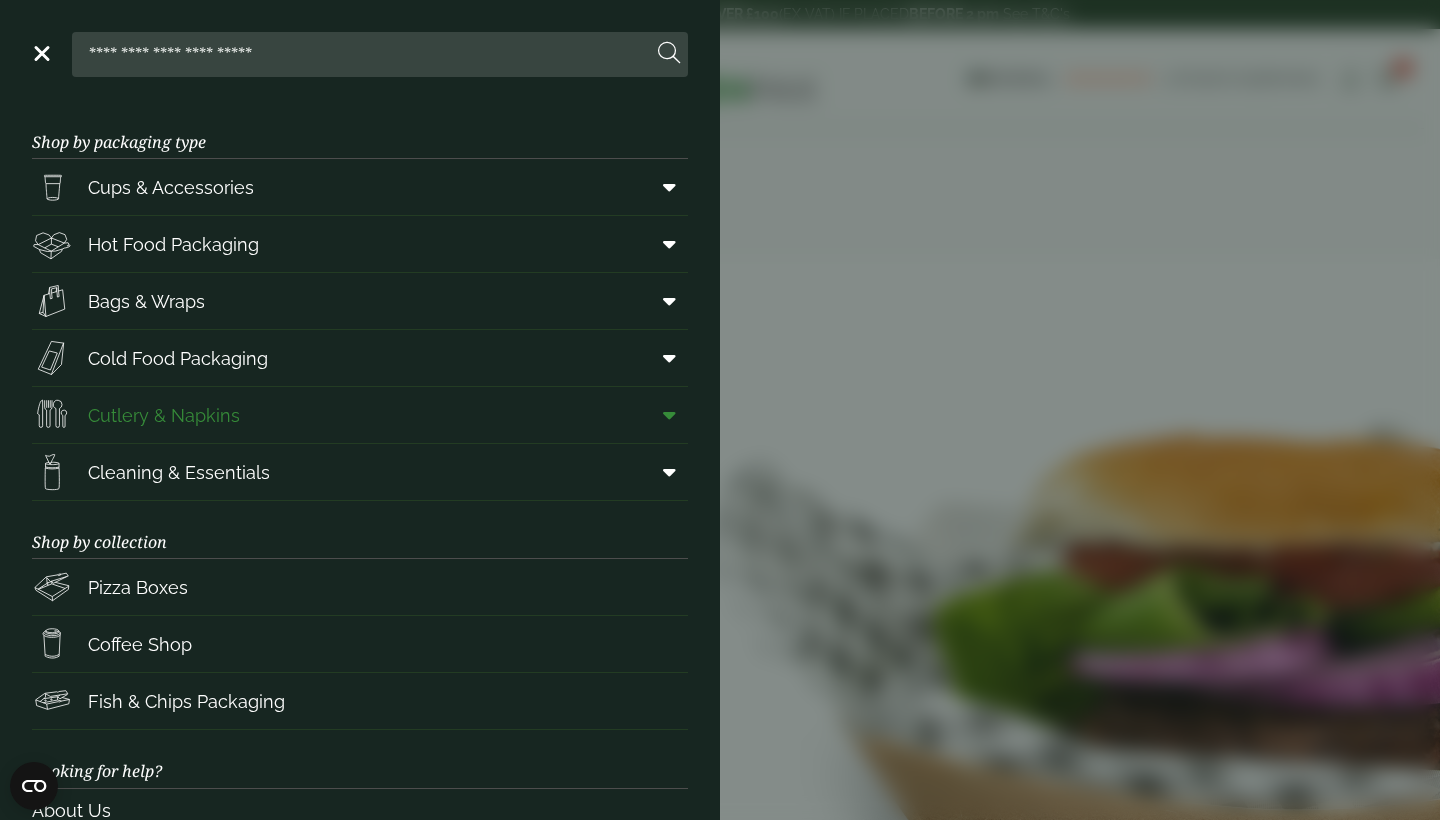 click on "Cutlery & Napkins" at bounding box center [360, 415] 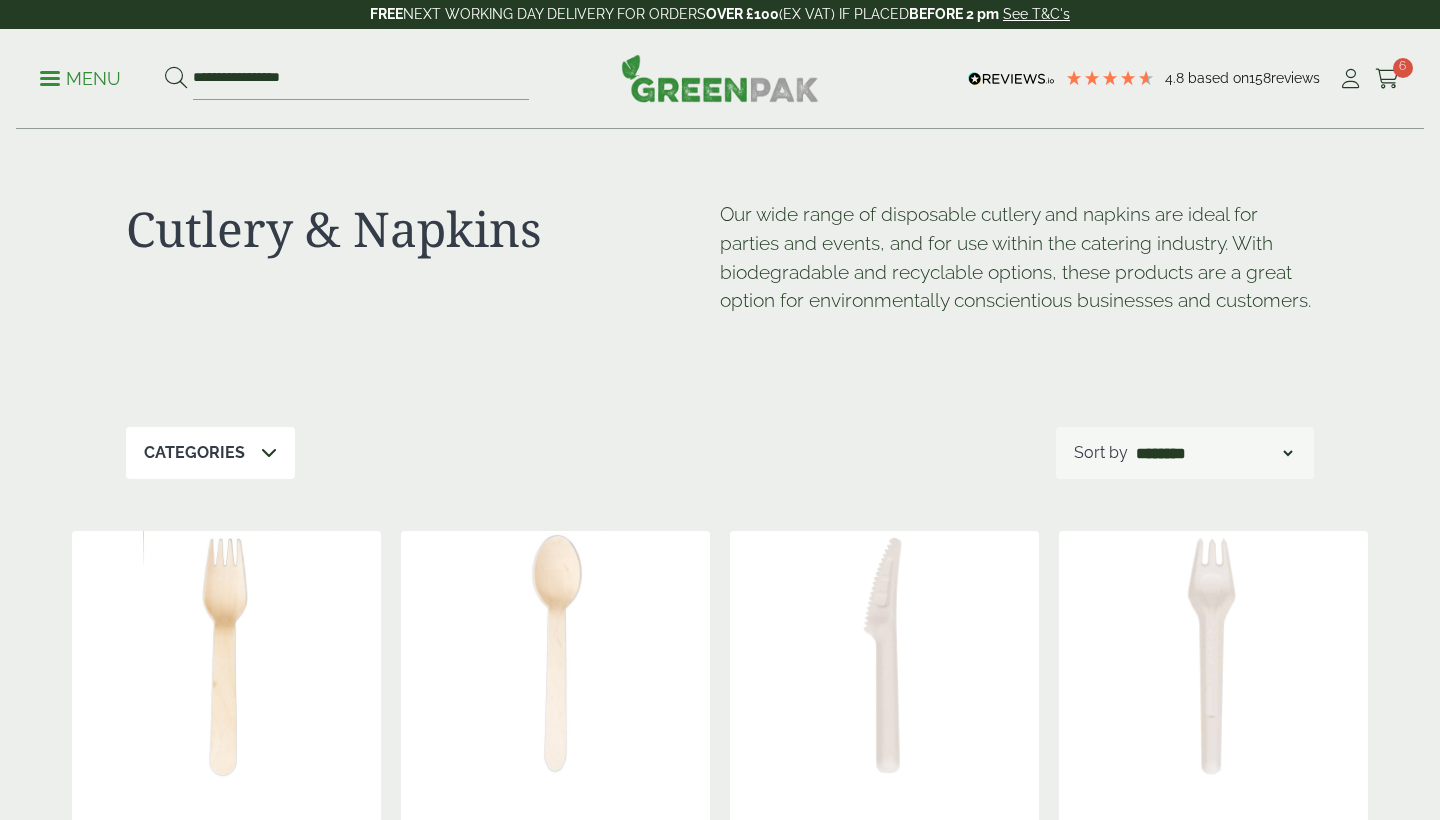 scroll, scrollTop: 0, scrollLeft: 0, axis: both 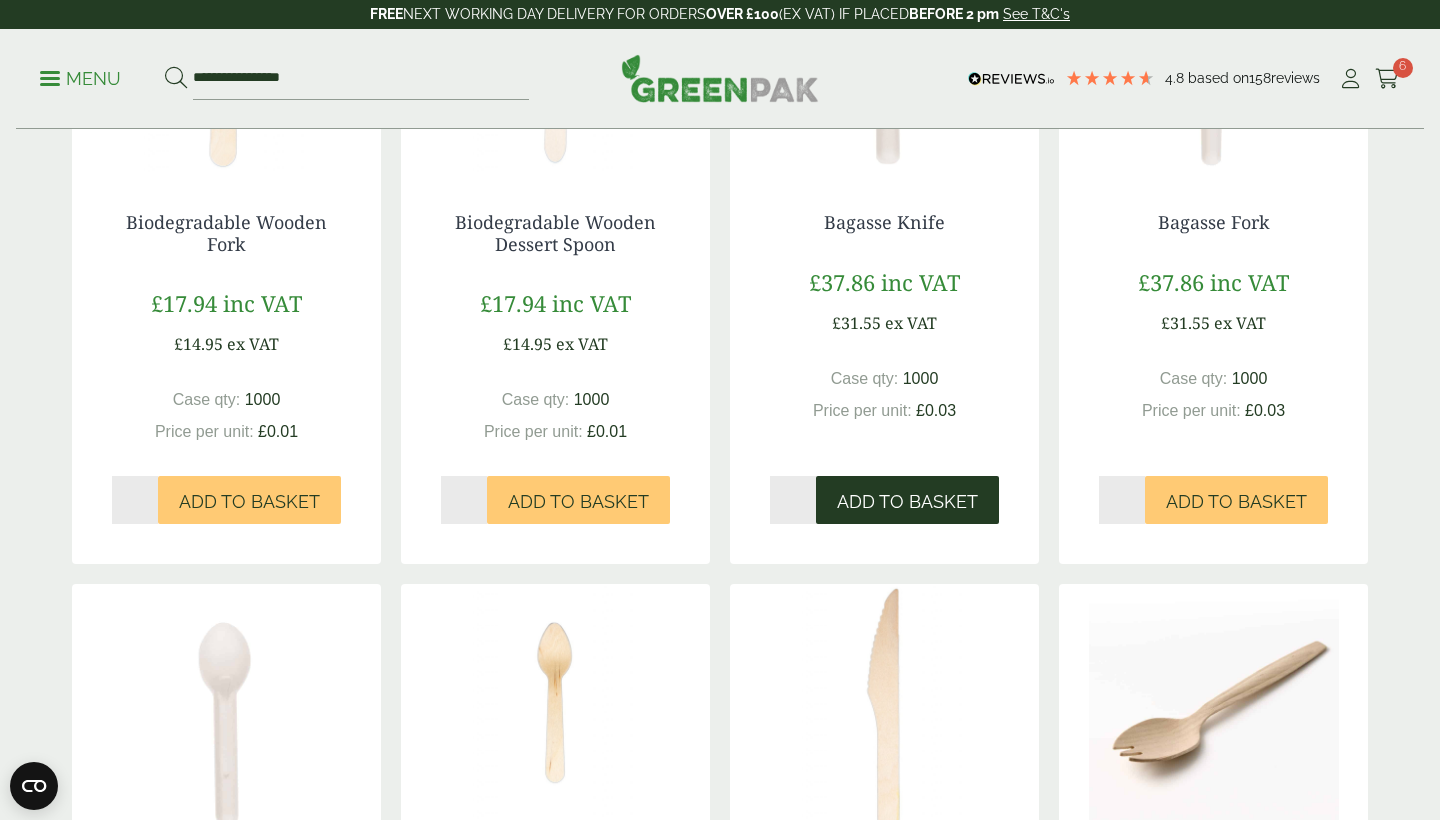 click on "Add to Basket" at bounding box center (907, 500) 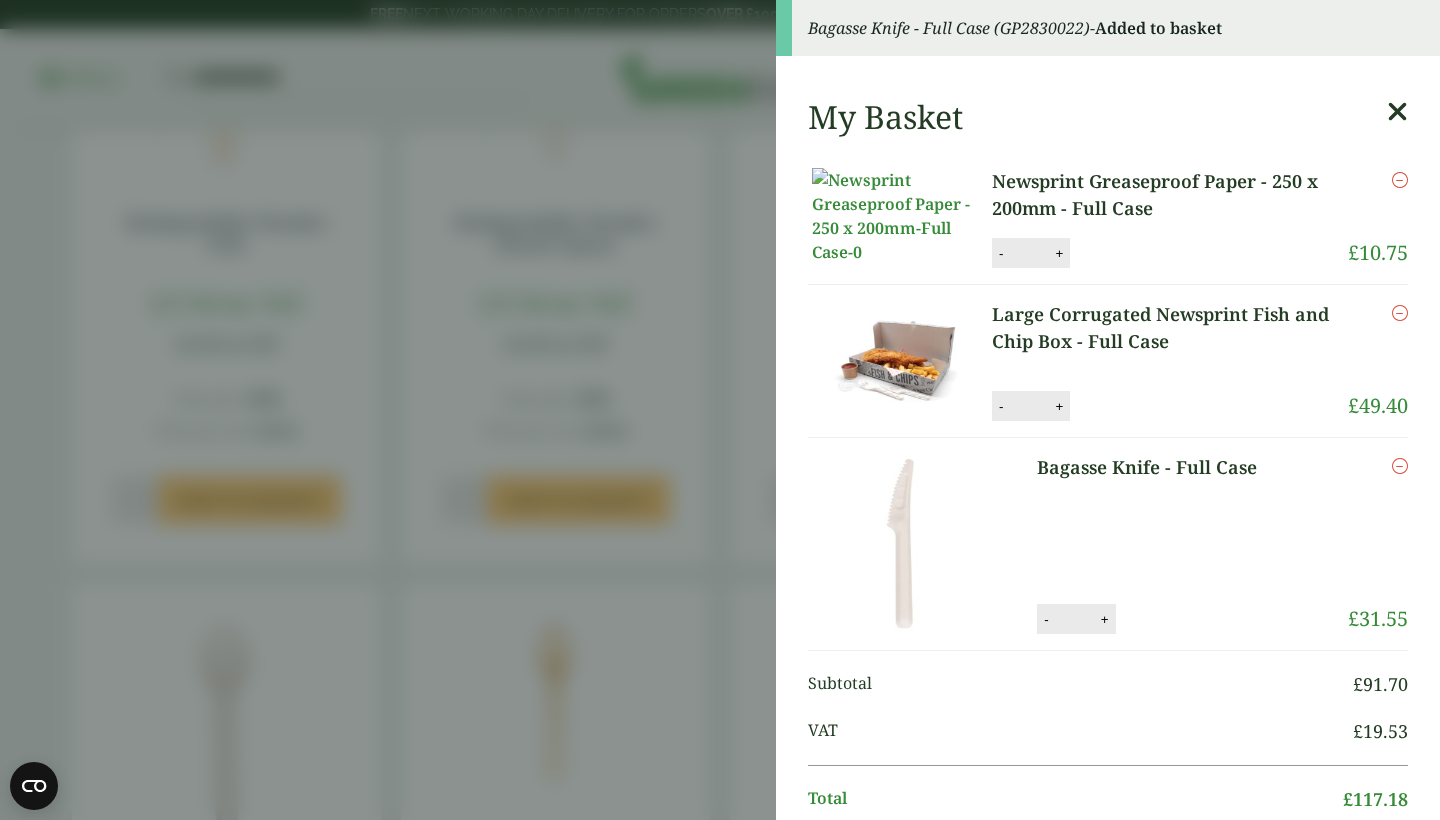 click at bounding box center [1397, 112] 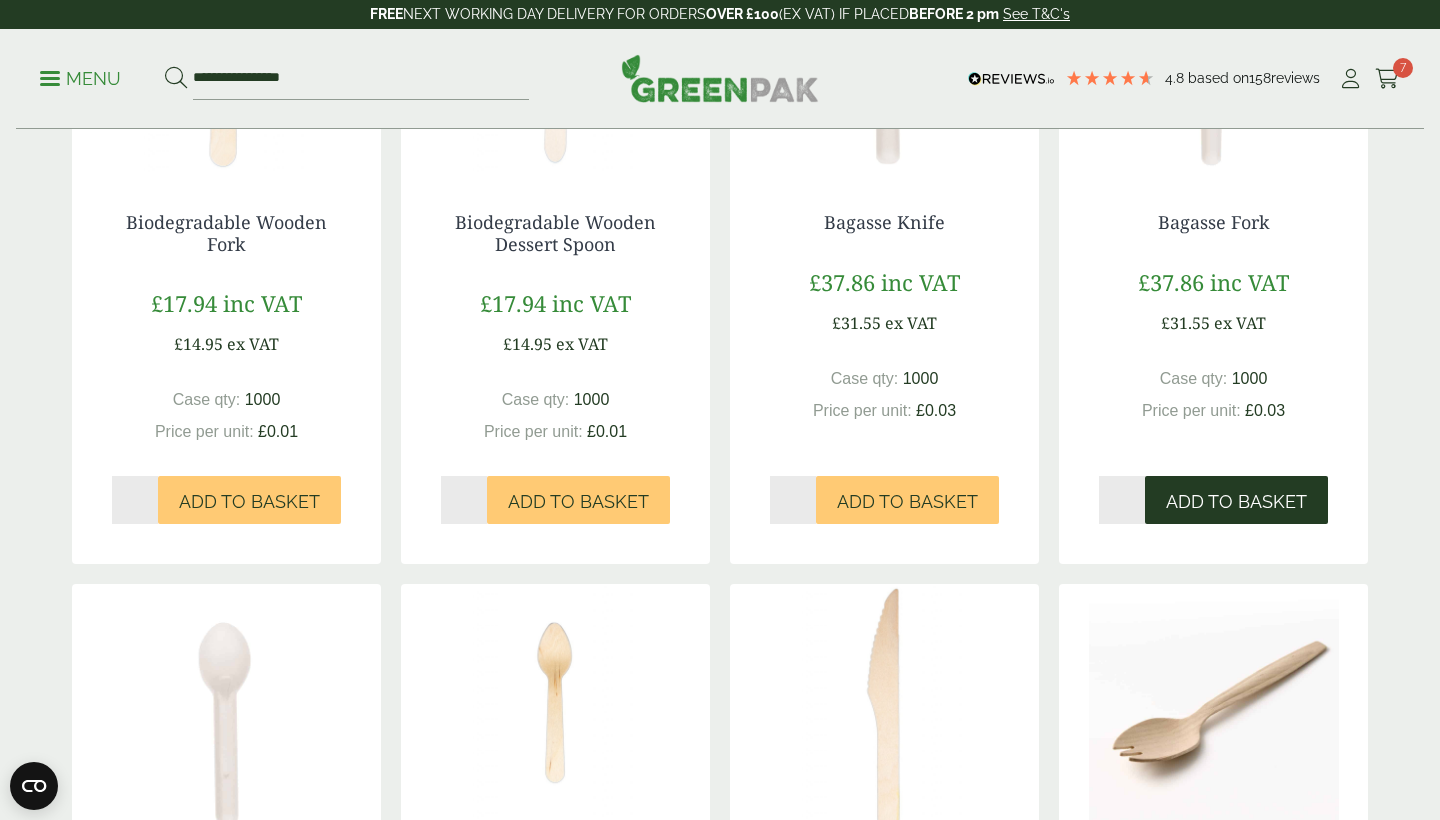 click on "Add to Basket" at bounding box center [1236, 500] 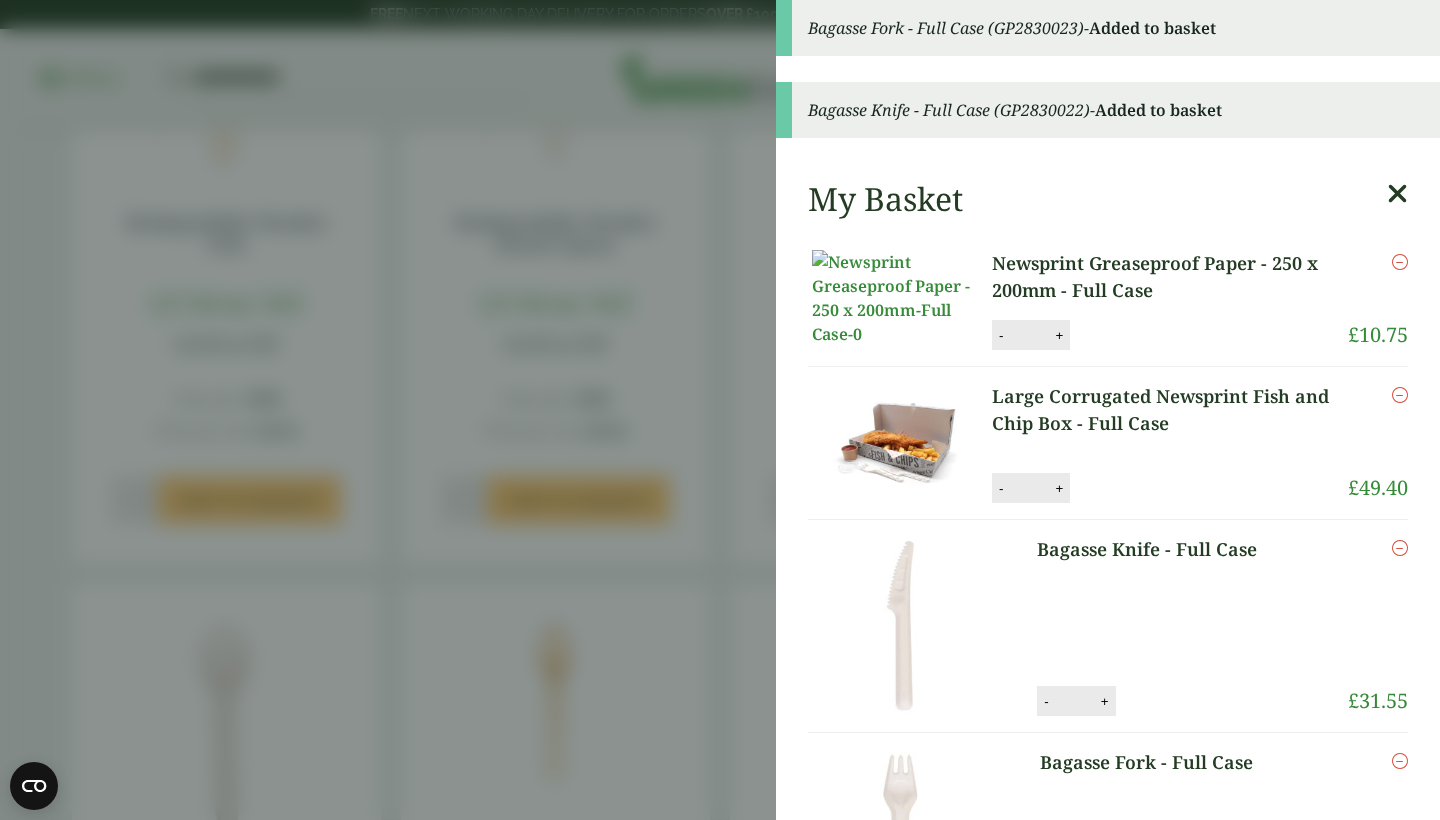 scroll, scrollTop: 0, scrollLeft: 0, axis: both 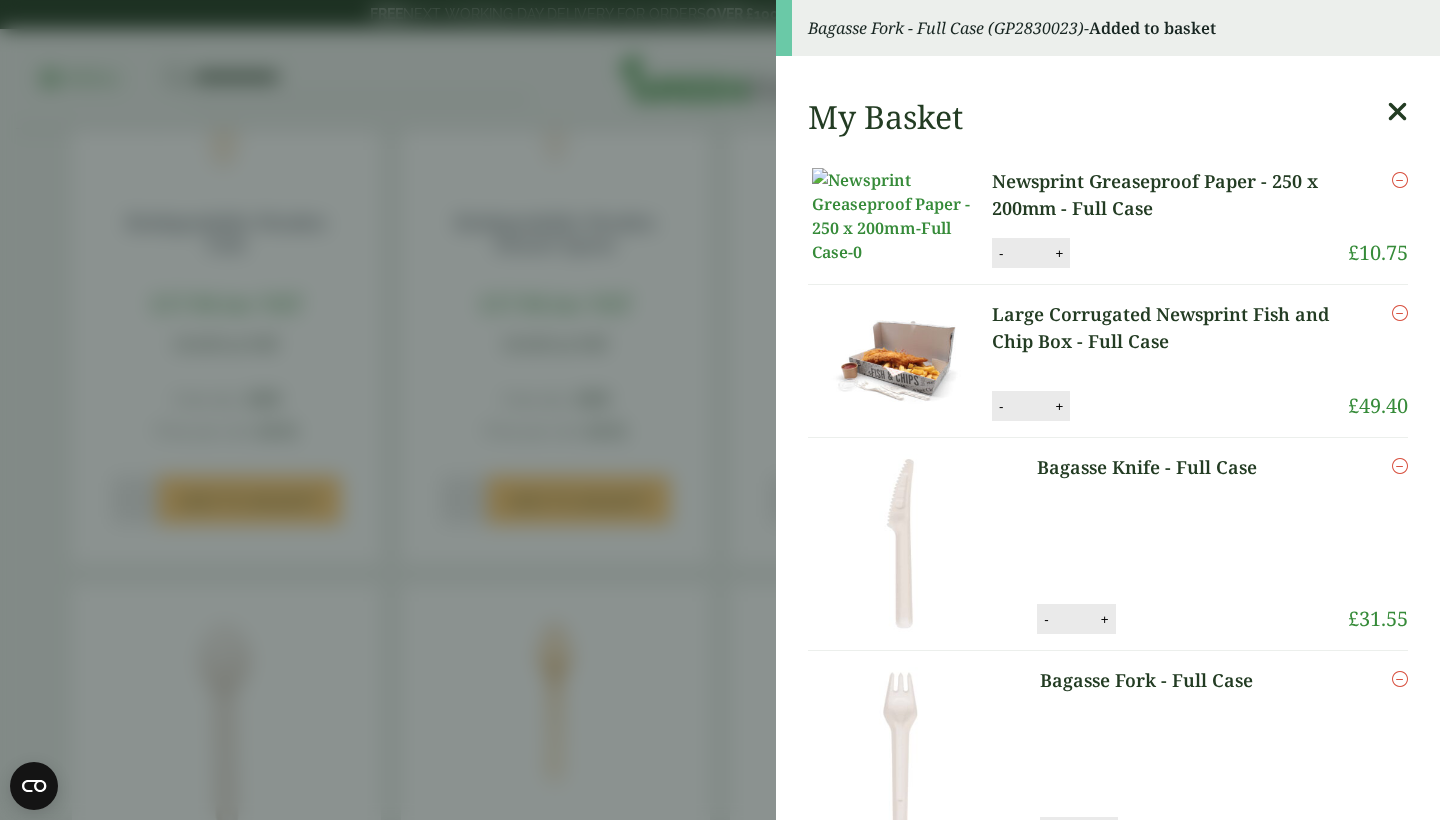 click at bounding box center [1397, 112] 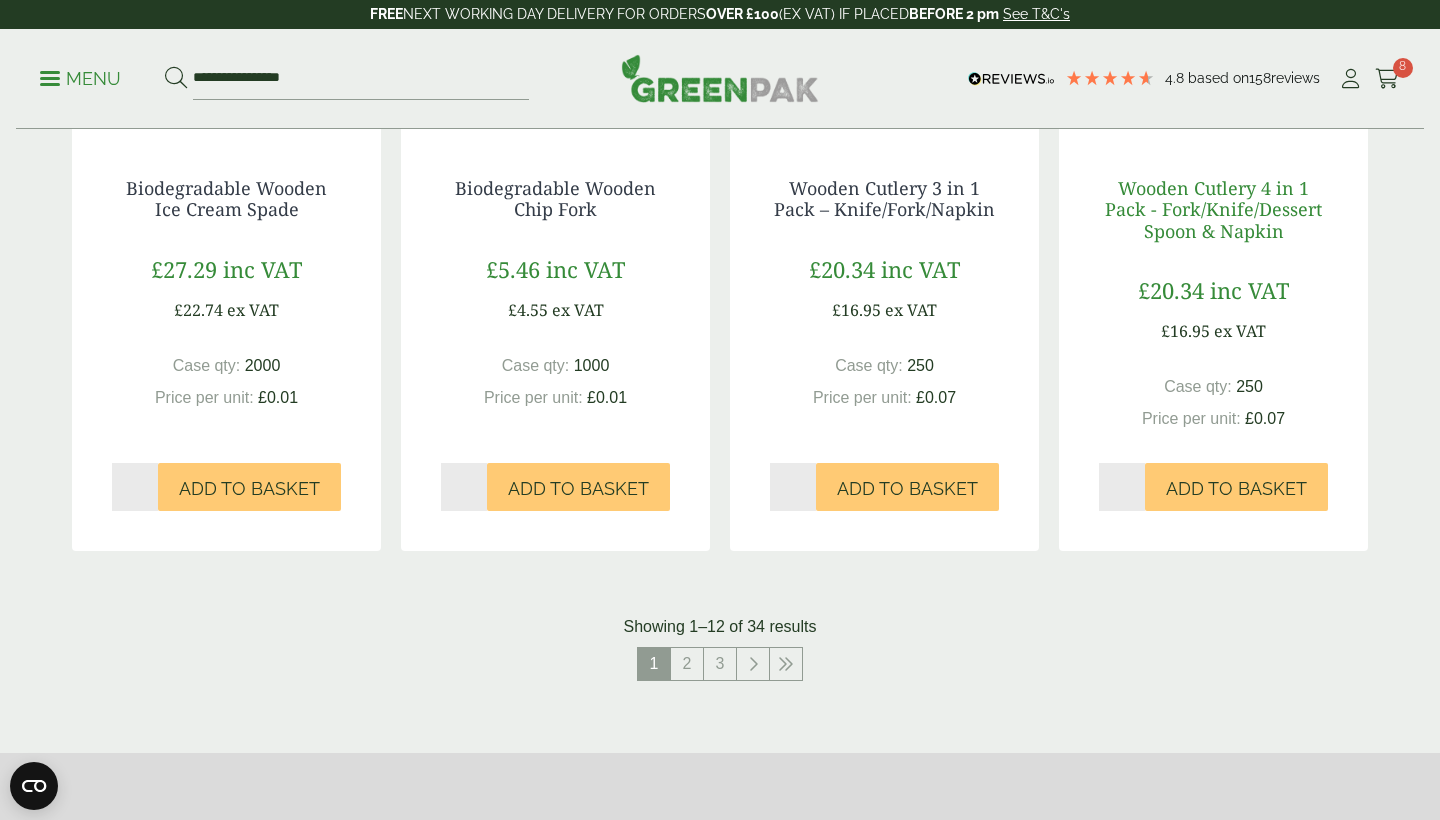 scroll, scrollTop: 1981, scrollLeft: 0, axis: vertical 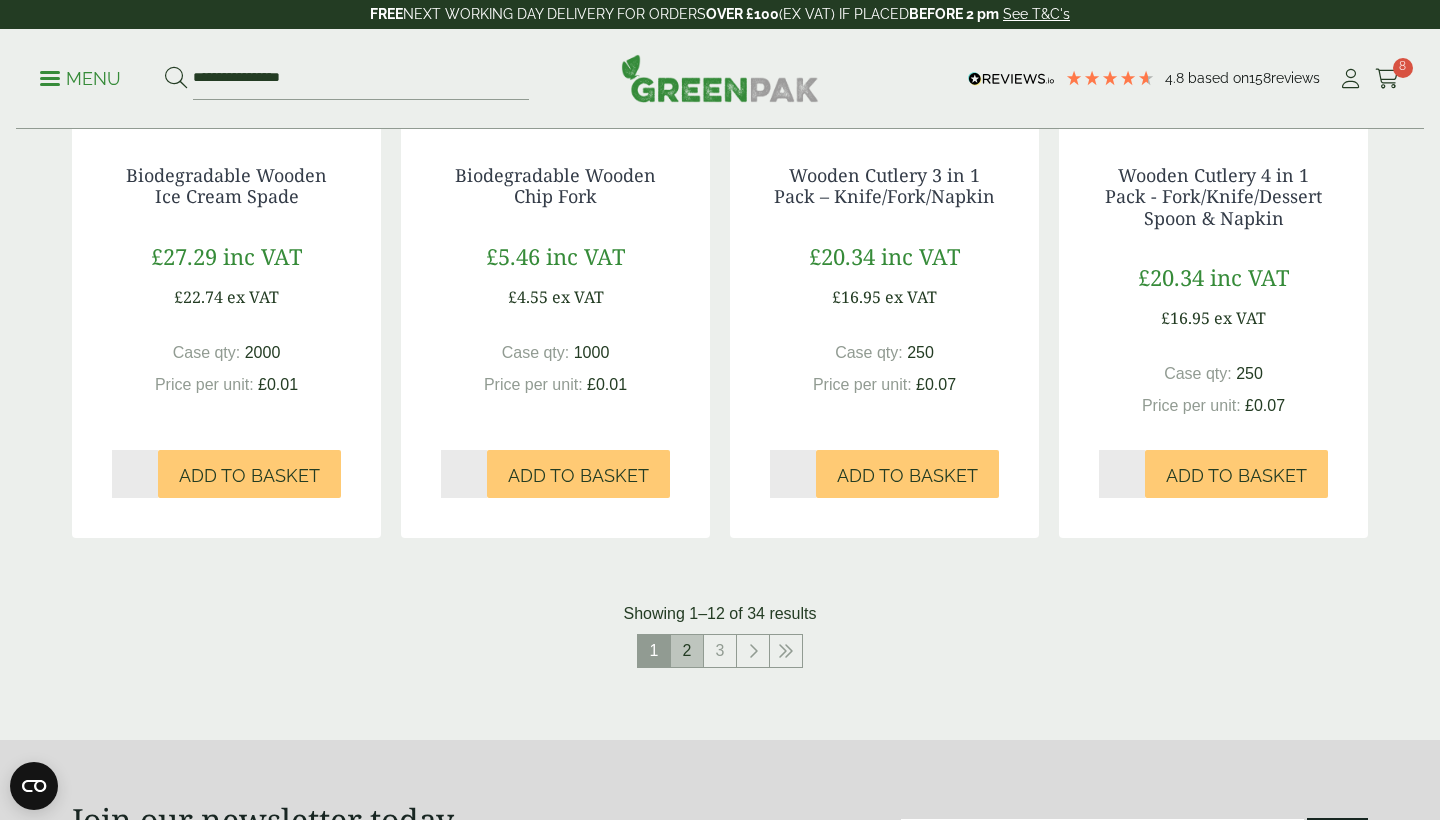 click on "2" at bounding box center (687, 651) 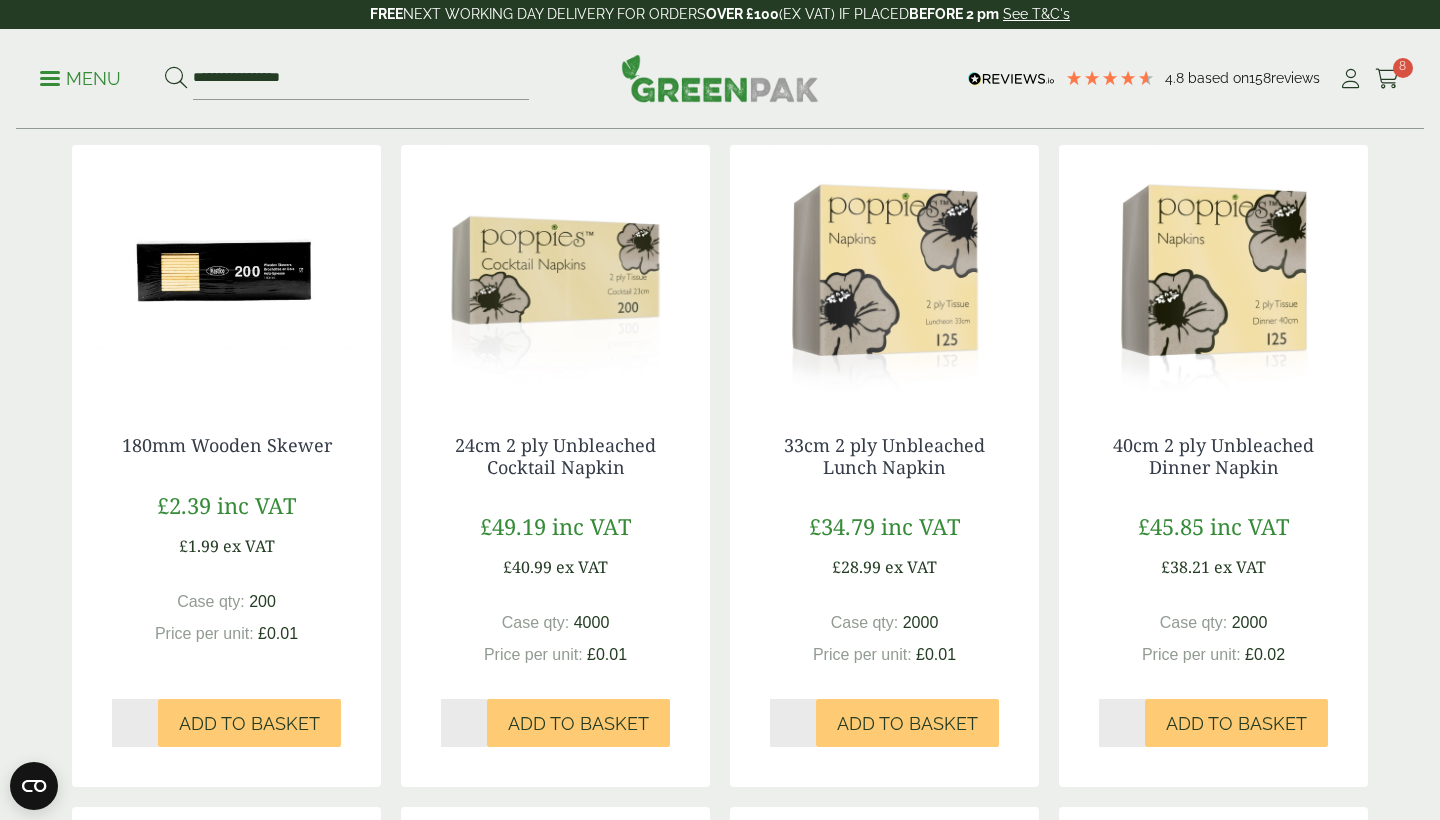 scroll, scrollTop: 1062, scrollLeft: 0, axis: vertical 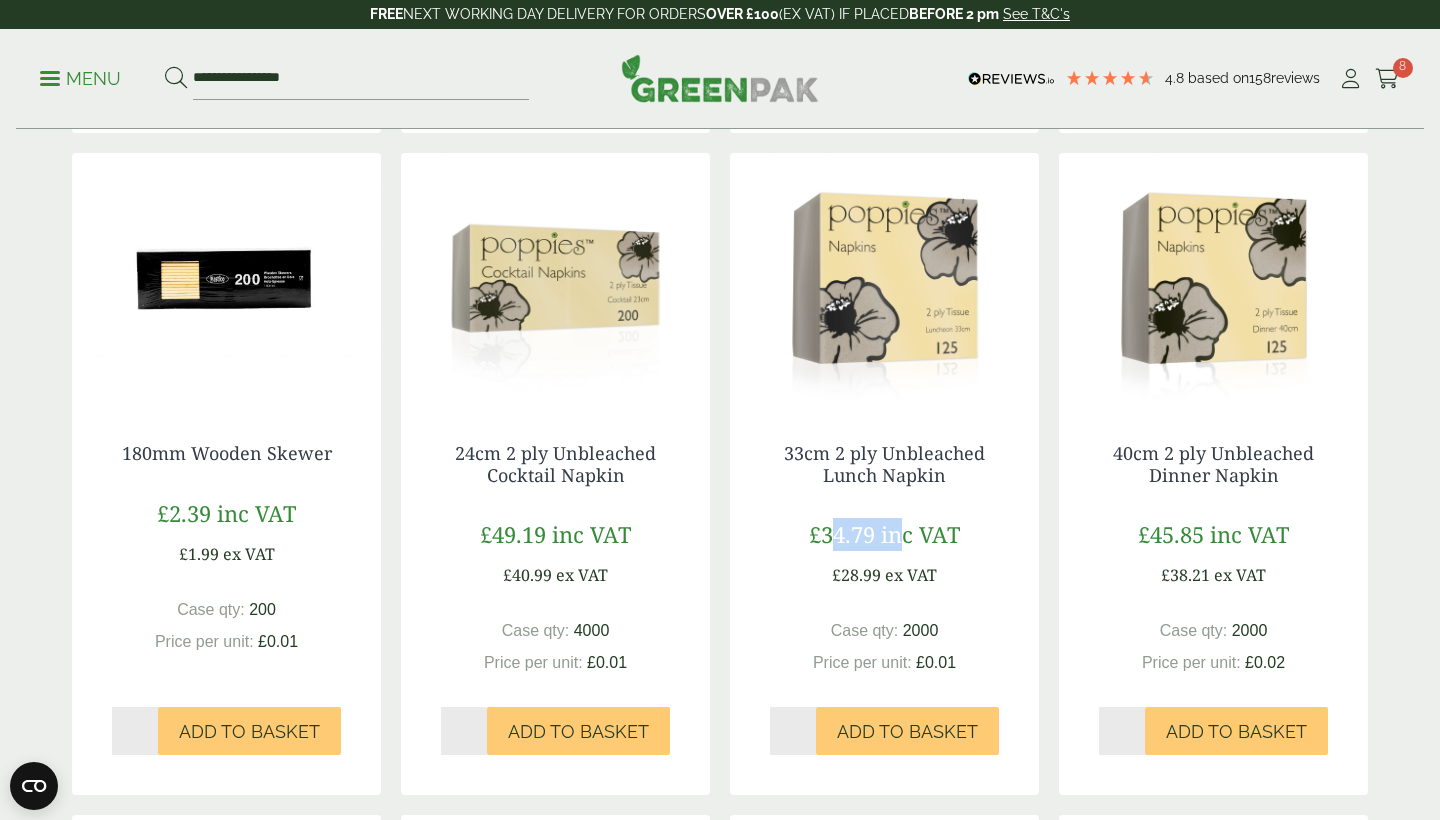 drag, startPoint x: 831, startPoint y: 520, endPoint x: 901, endPoint y: 519, distance: 70.00714 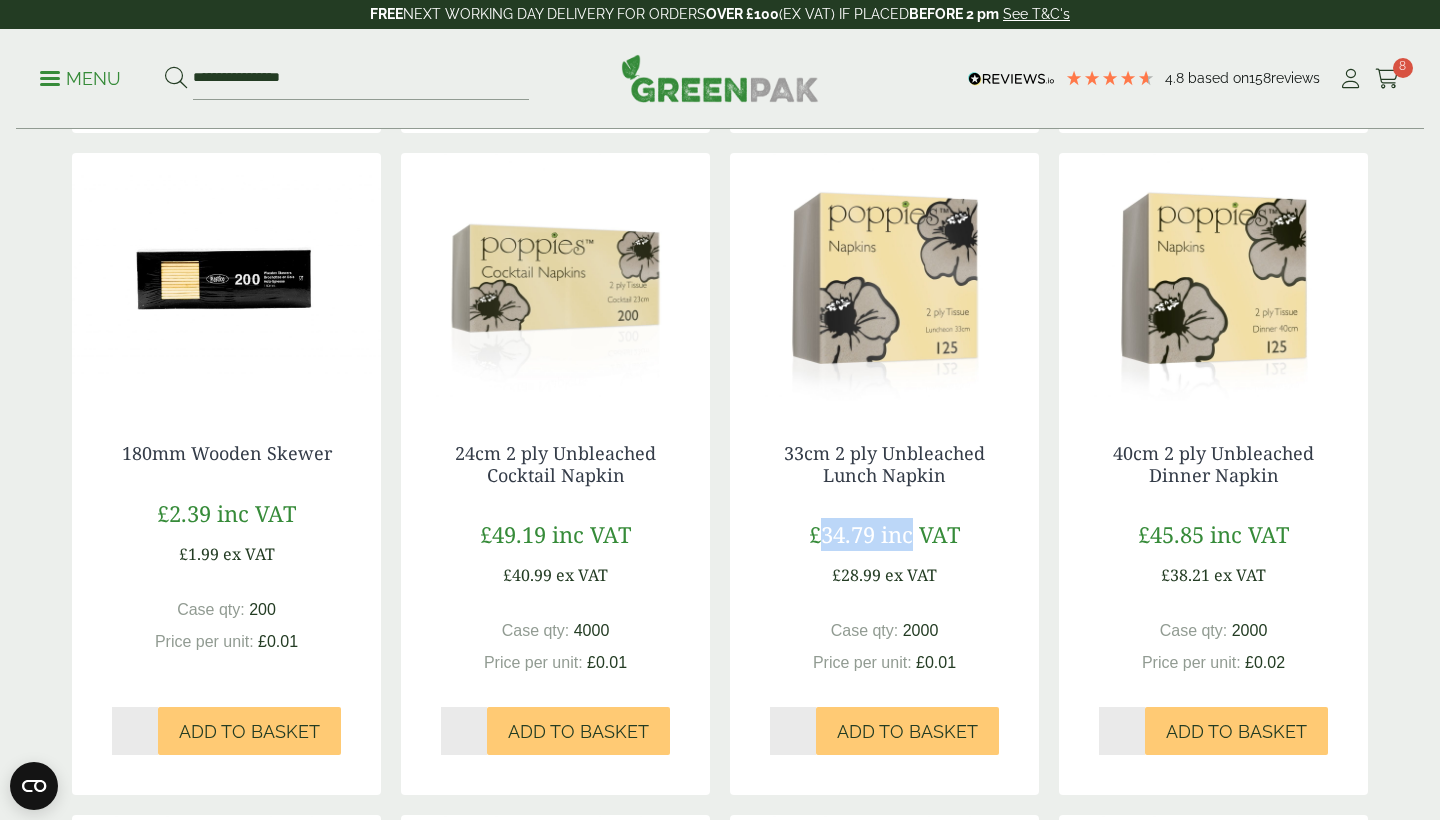 drag, startPoint x: 820, startPoint y: 530, endPoint x: 910, endPoint y: 532, distance: 90.02222 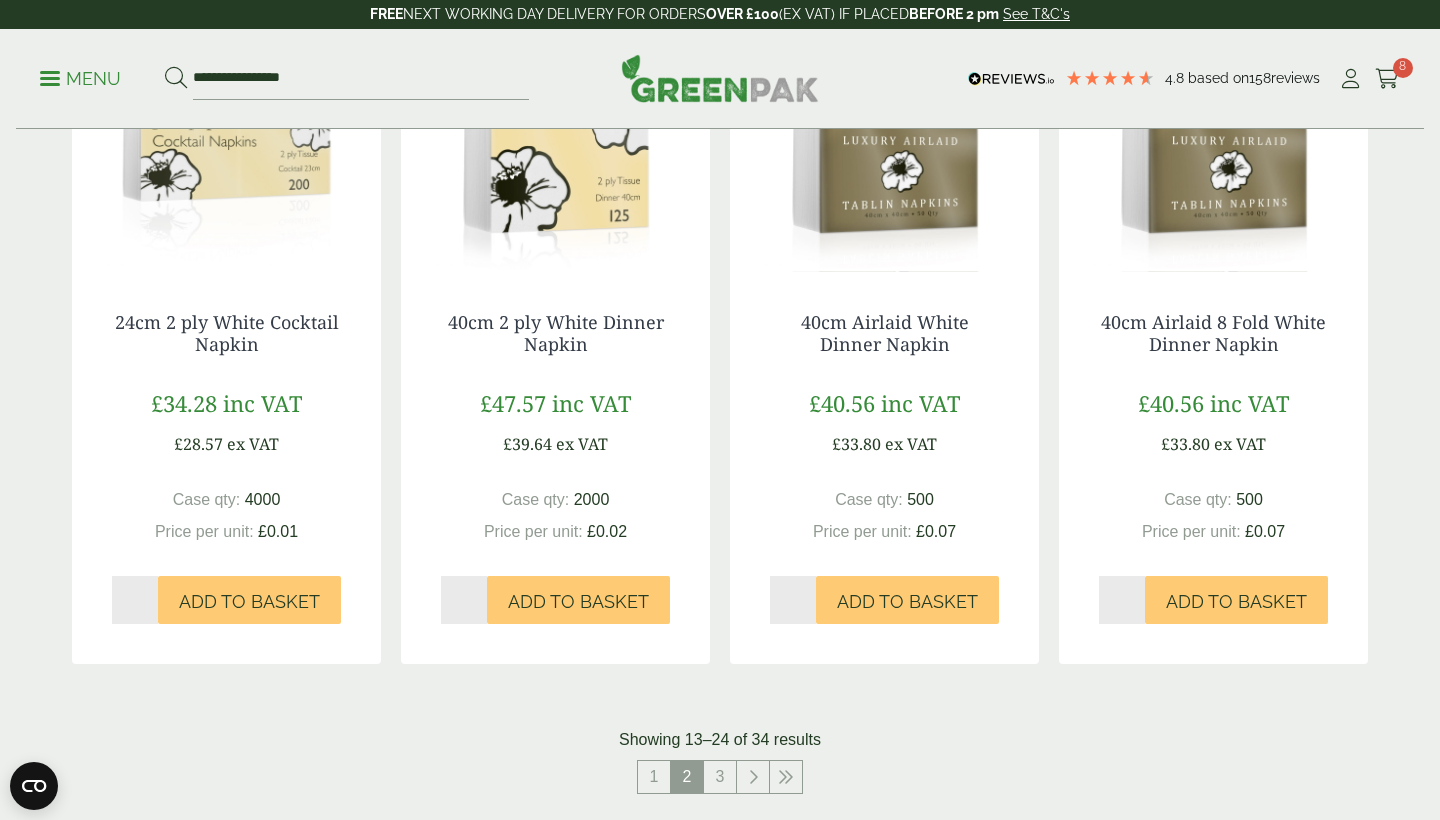 scroll, scrollTop: 1870, scrollLeft: 0, axis: vertical 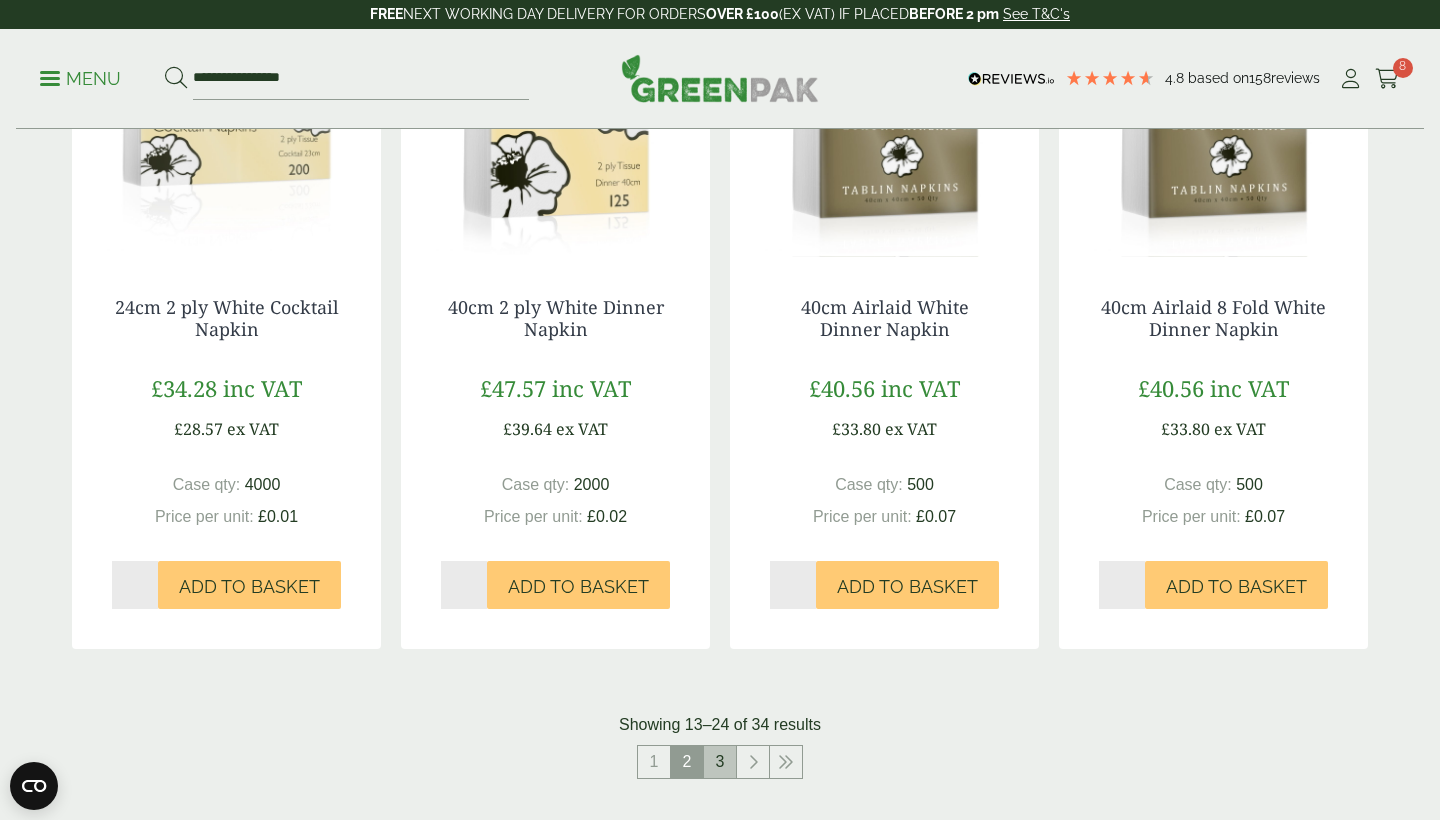 click on "3" at bounding box center (720, 762) 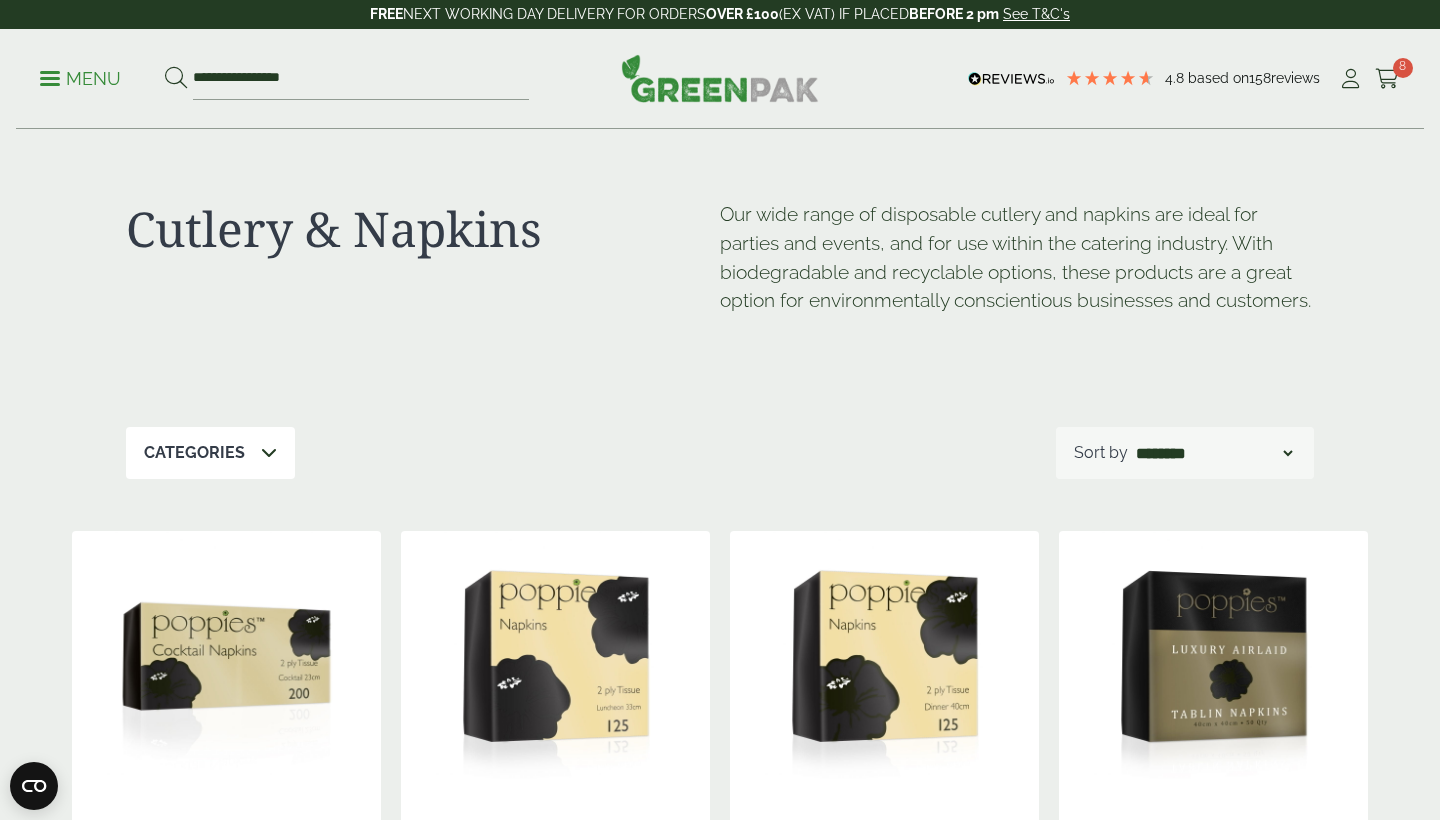 scroll, scrollTop: 0, scrollLeft: 0, axis: both 